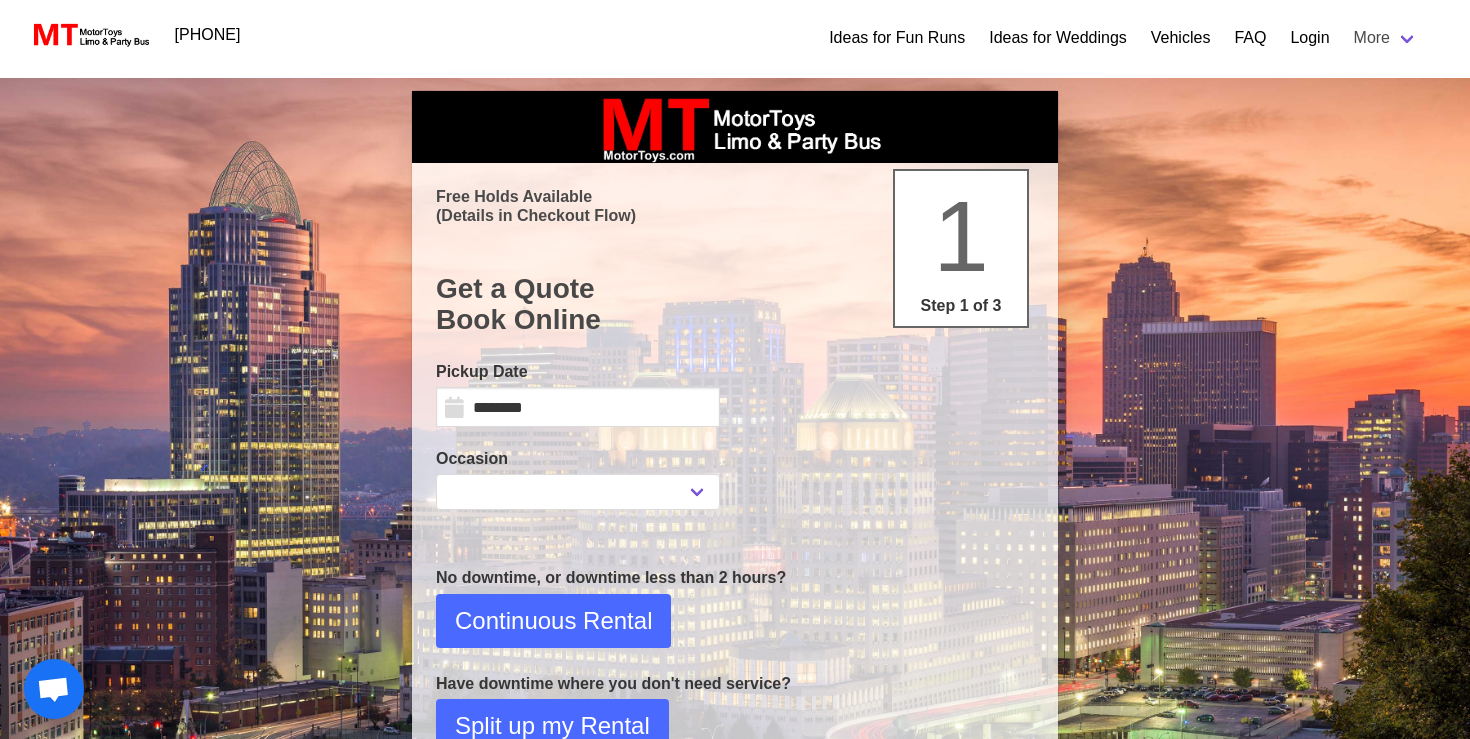 scroll, scrollTop: 0, scrollLeft: 0, axis: both 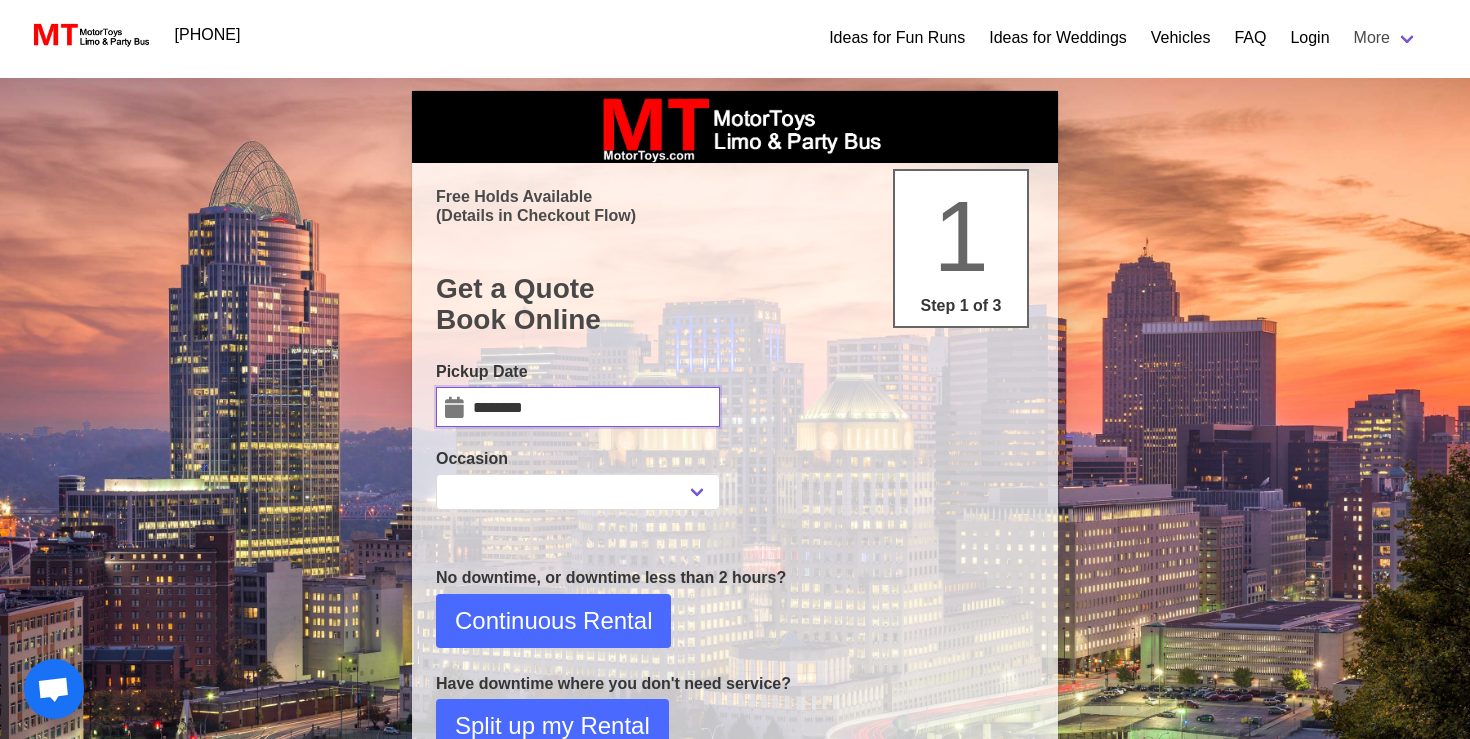click on "********" at bounding box center [578, 407] 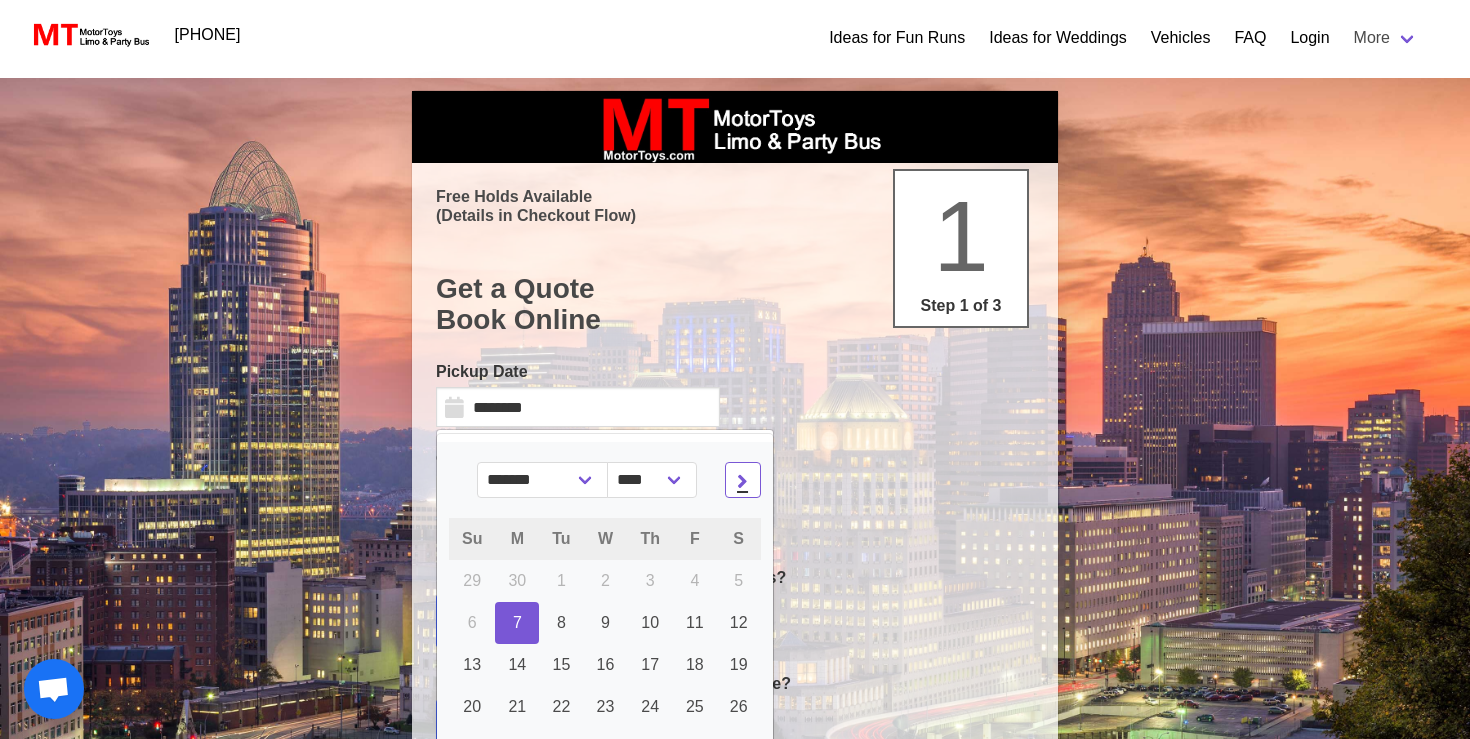 click at bounding box center (742, 480) 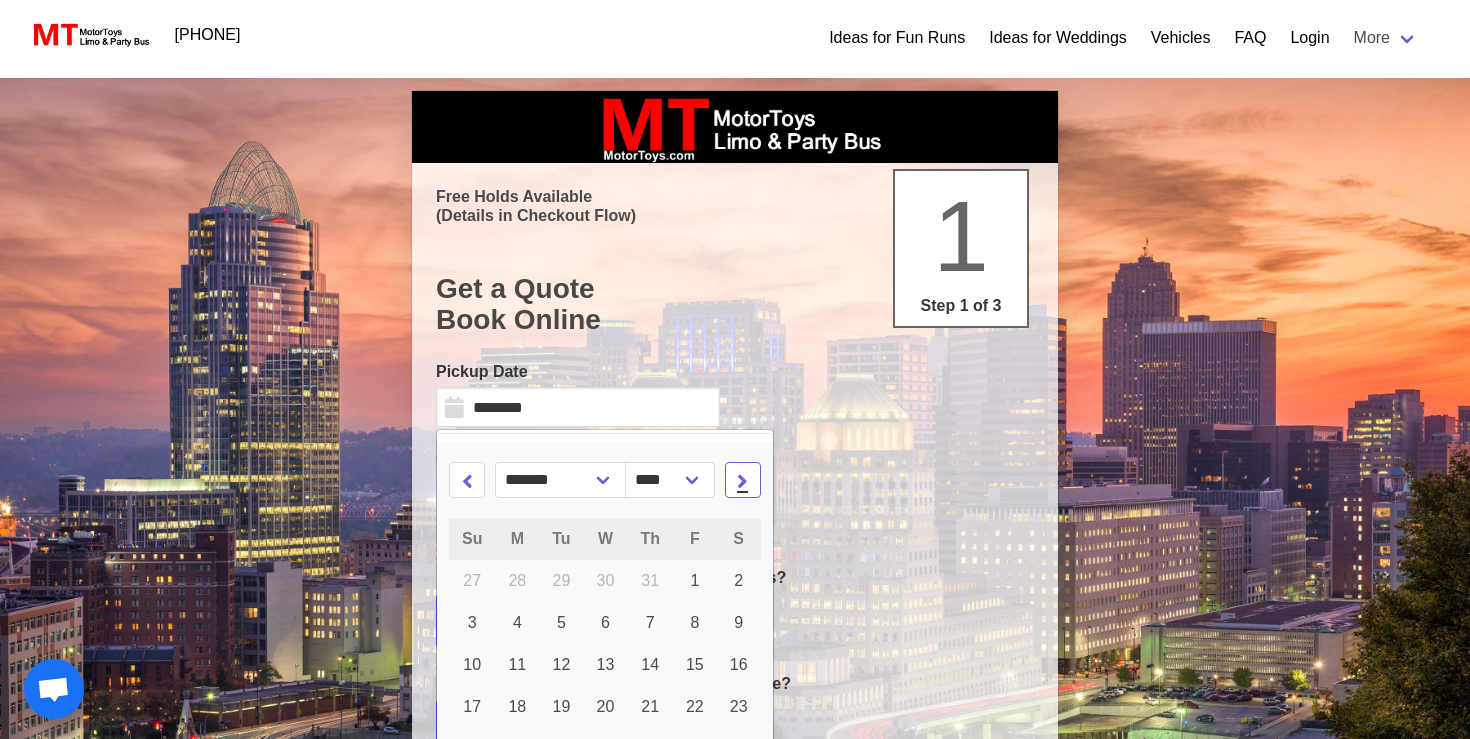 click at bounding box center (742, 480) 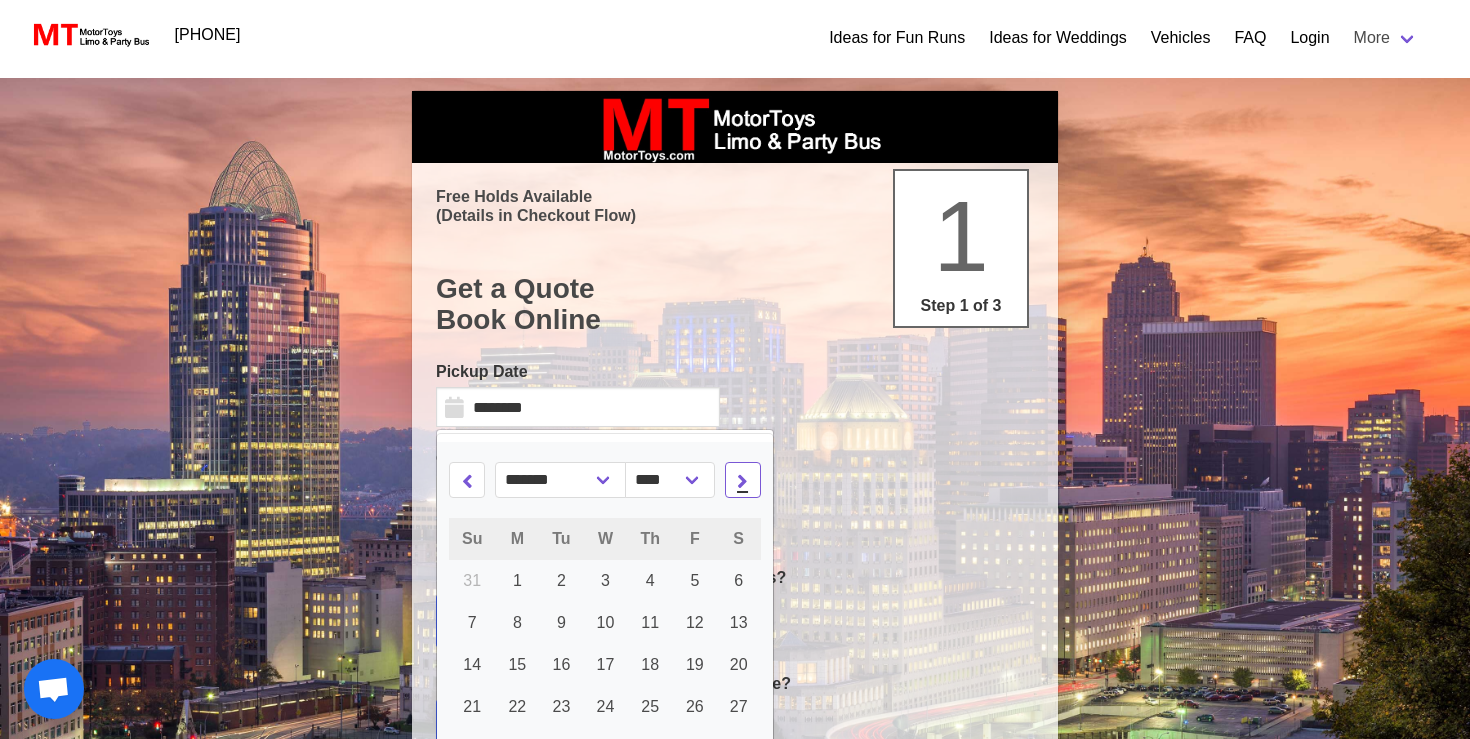 click at bounding box center [742, 480] 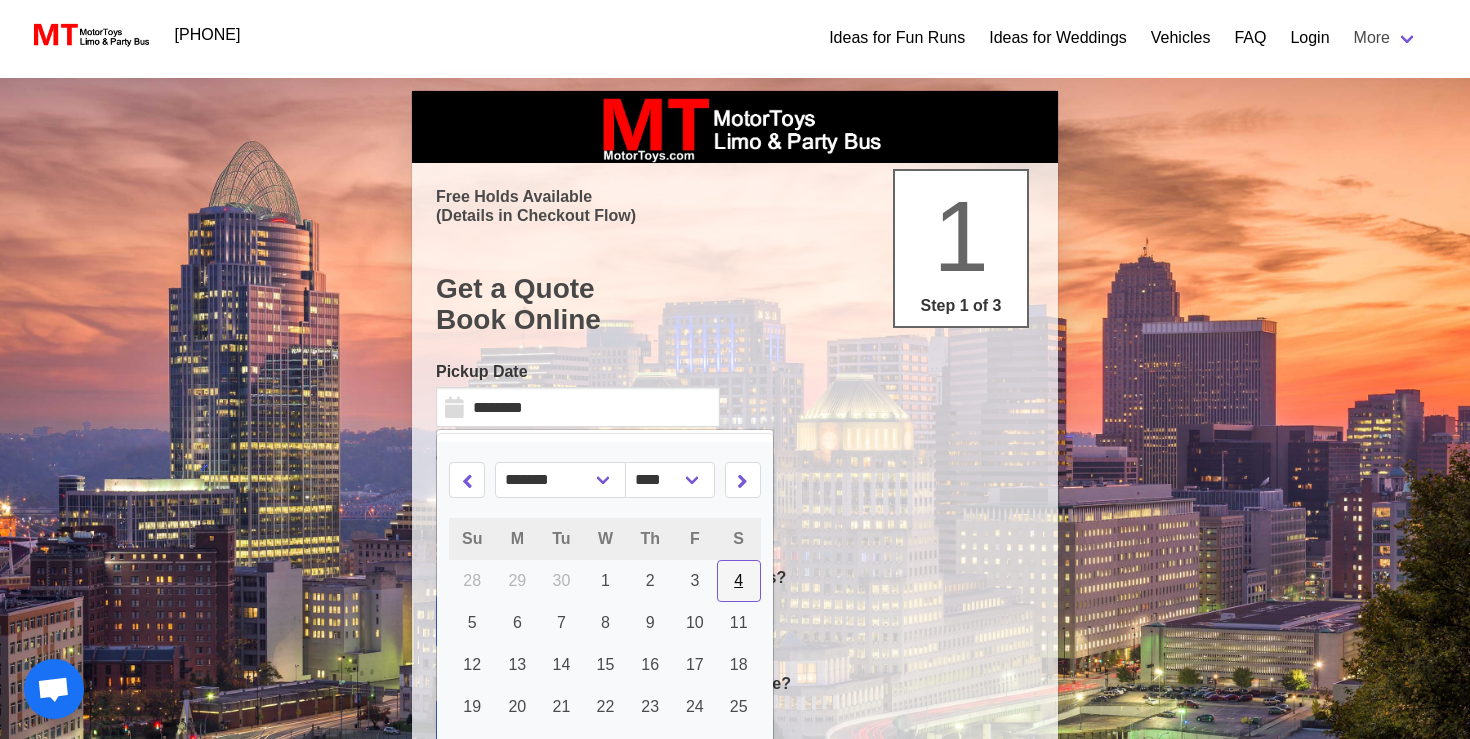 click on "4" at bounding box center (605, 580) 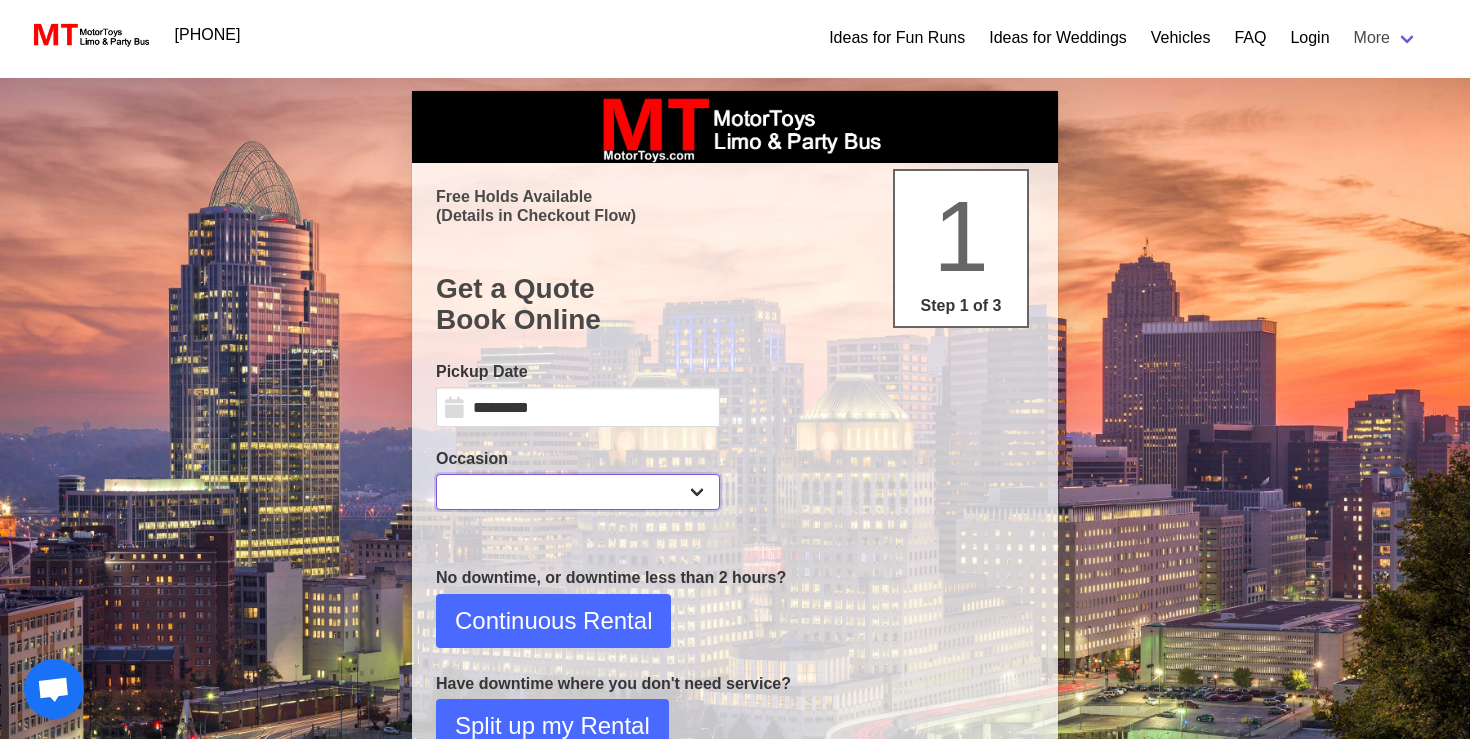 click on "**********" at bounding box center [578, 492] 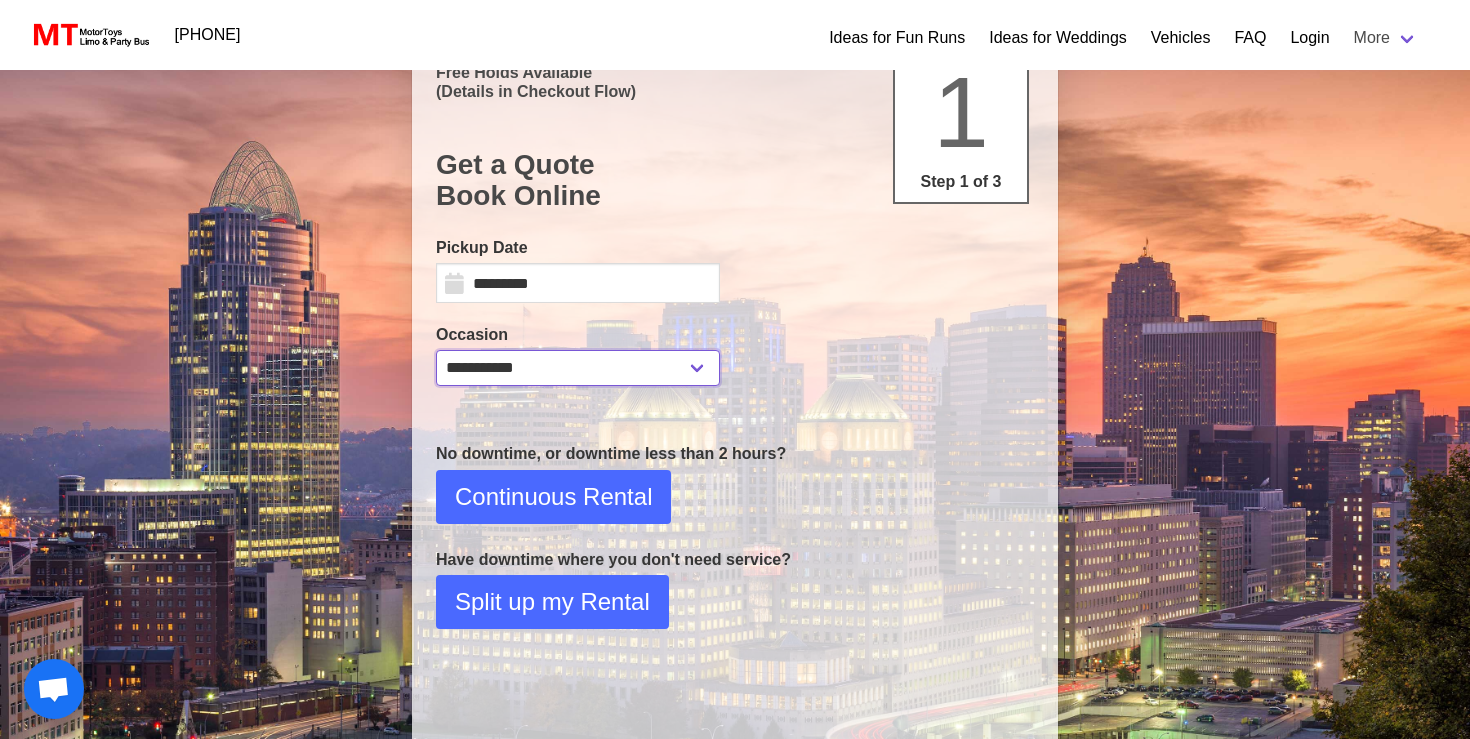 scroll, scrollTop: 174, scrollLeft: 0, axis: vertical 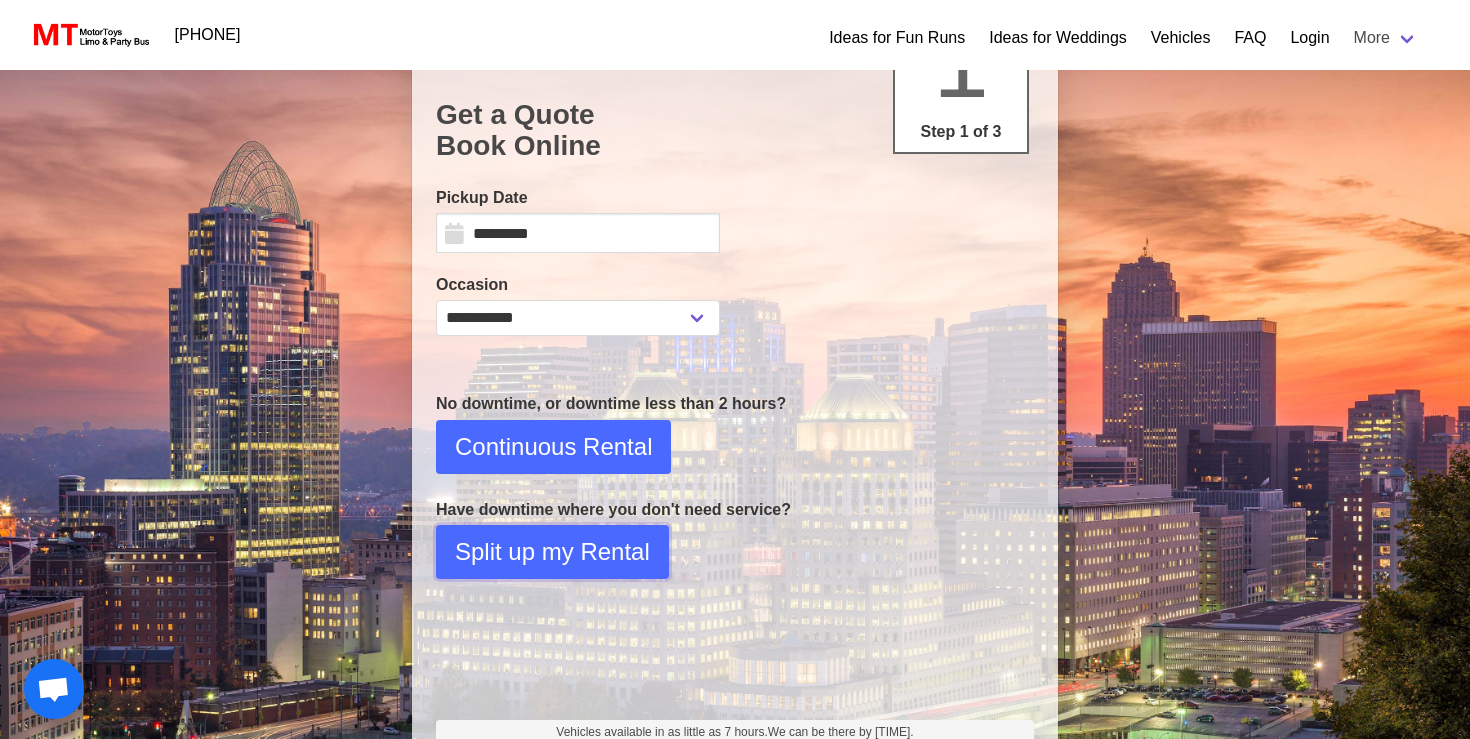 click on "Split up my Rental" at bounding box center [553, 447] 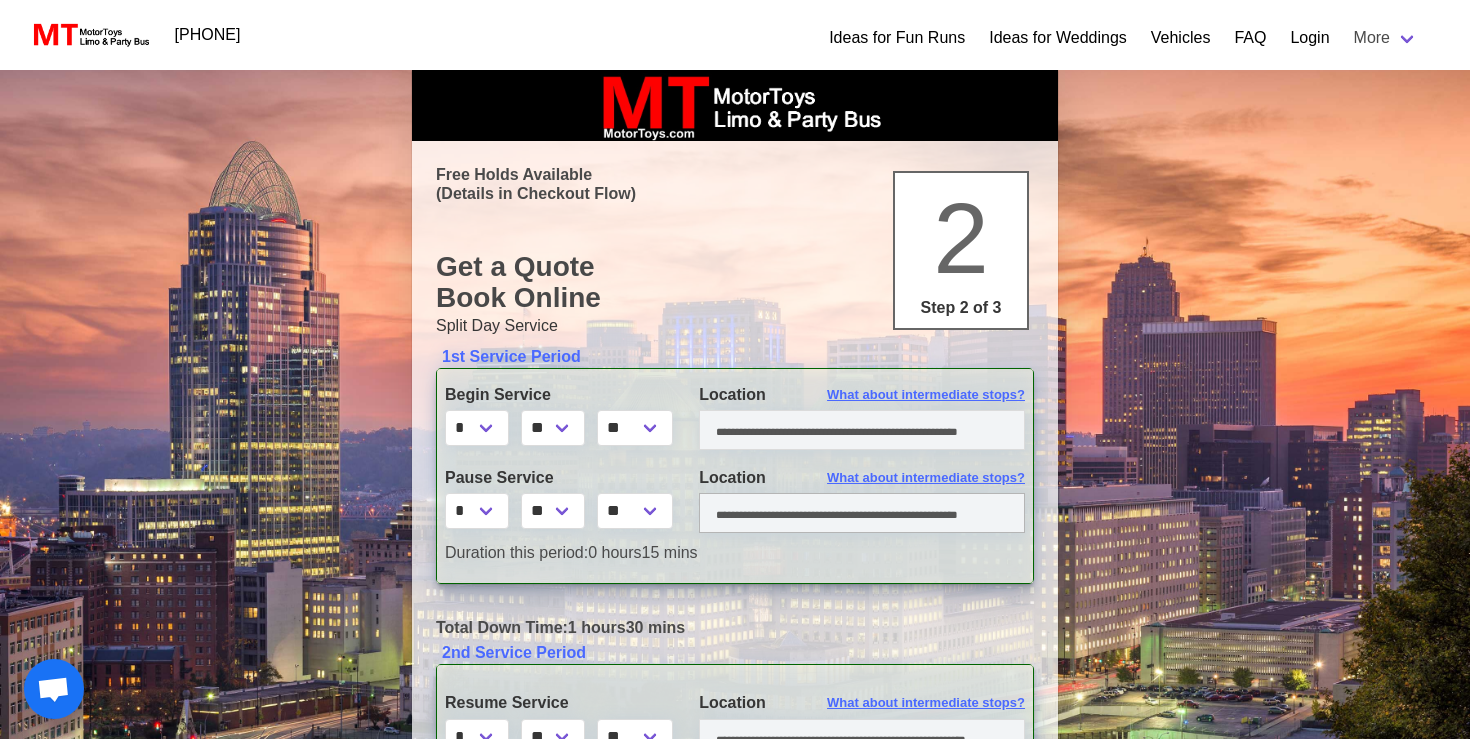 scroll, scrollTop: 0, scrollLeft: 0, axis: both 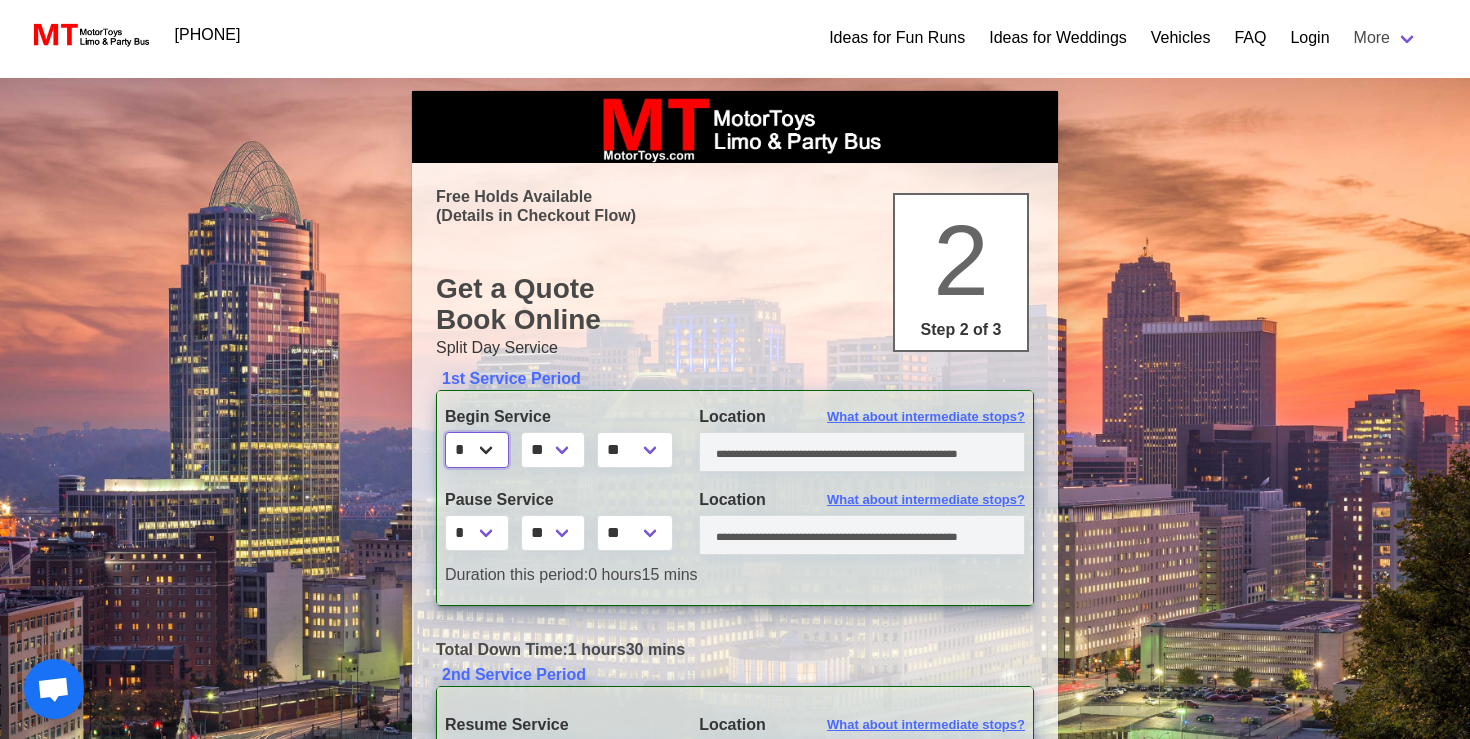 click on "* * * * * * * * * ** ** **" at bounding box center (477, 450) 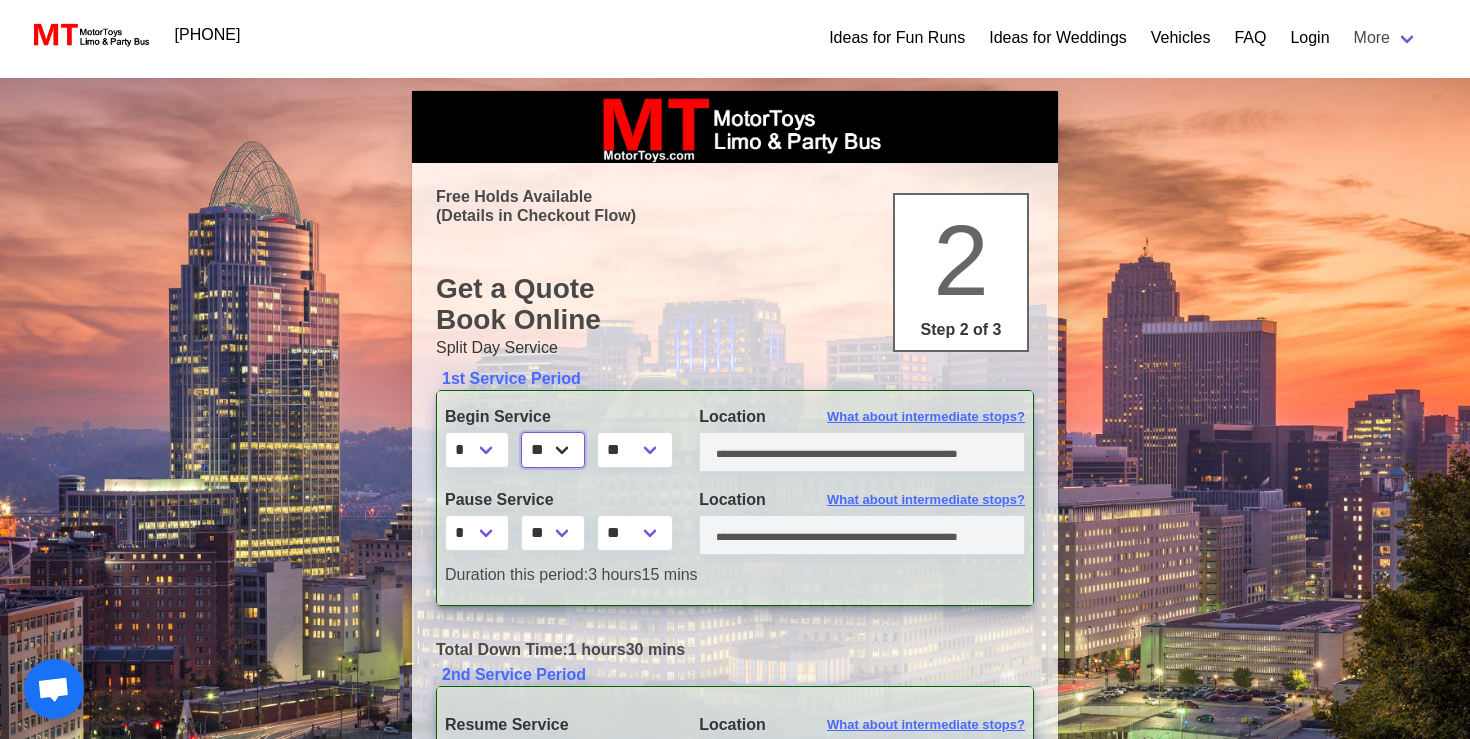 click on "** ** ** **" at bounding box center [553, 450] 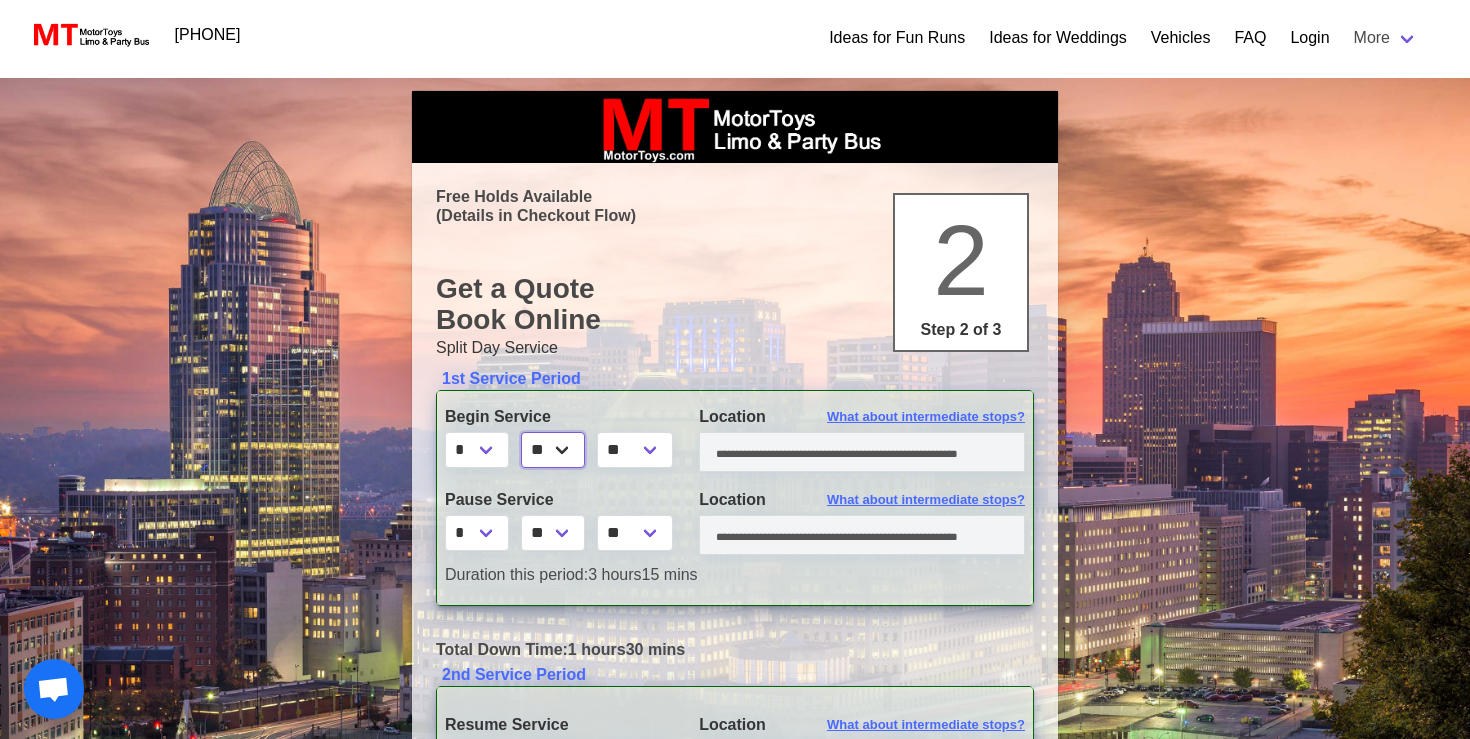 select on "**" 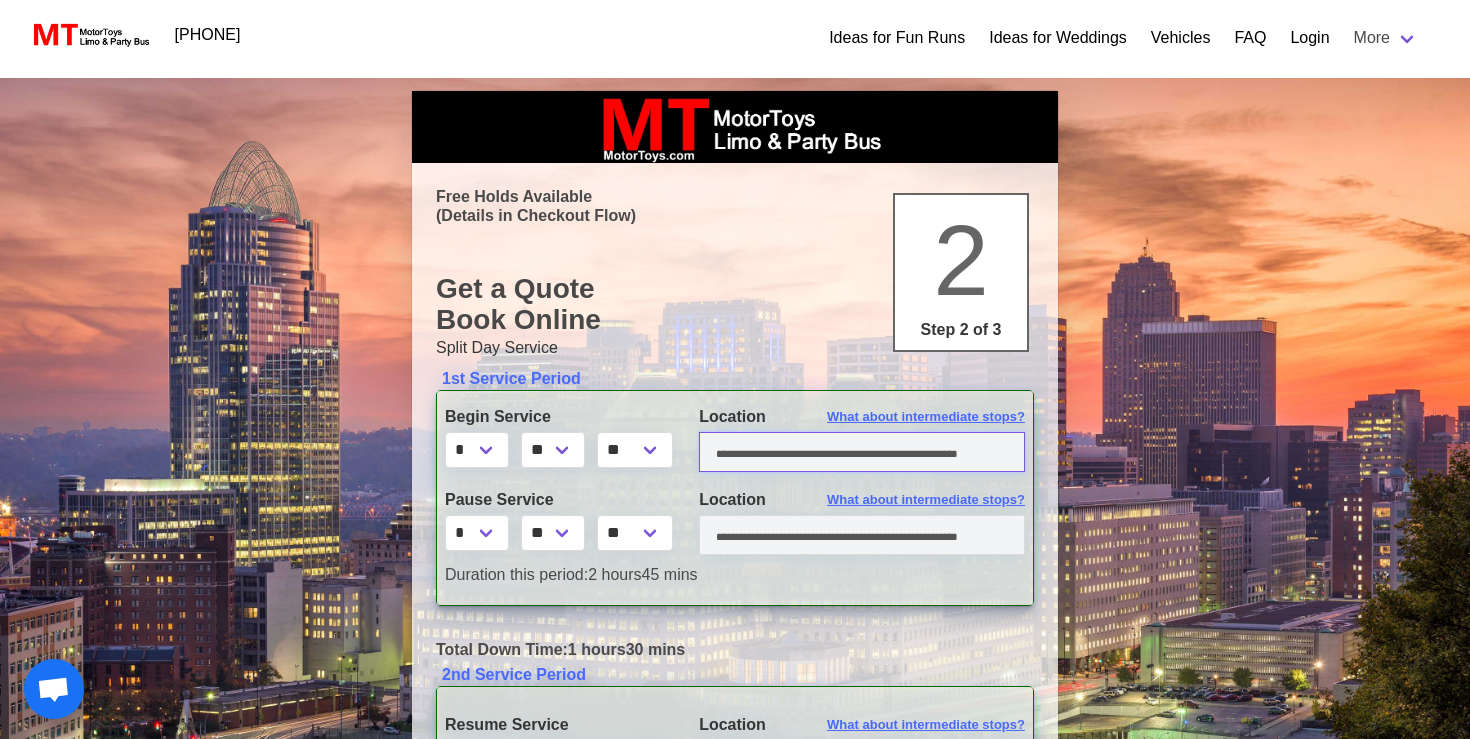 click at bounding box center [862, 452] 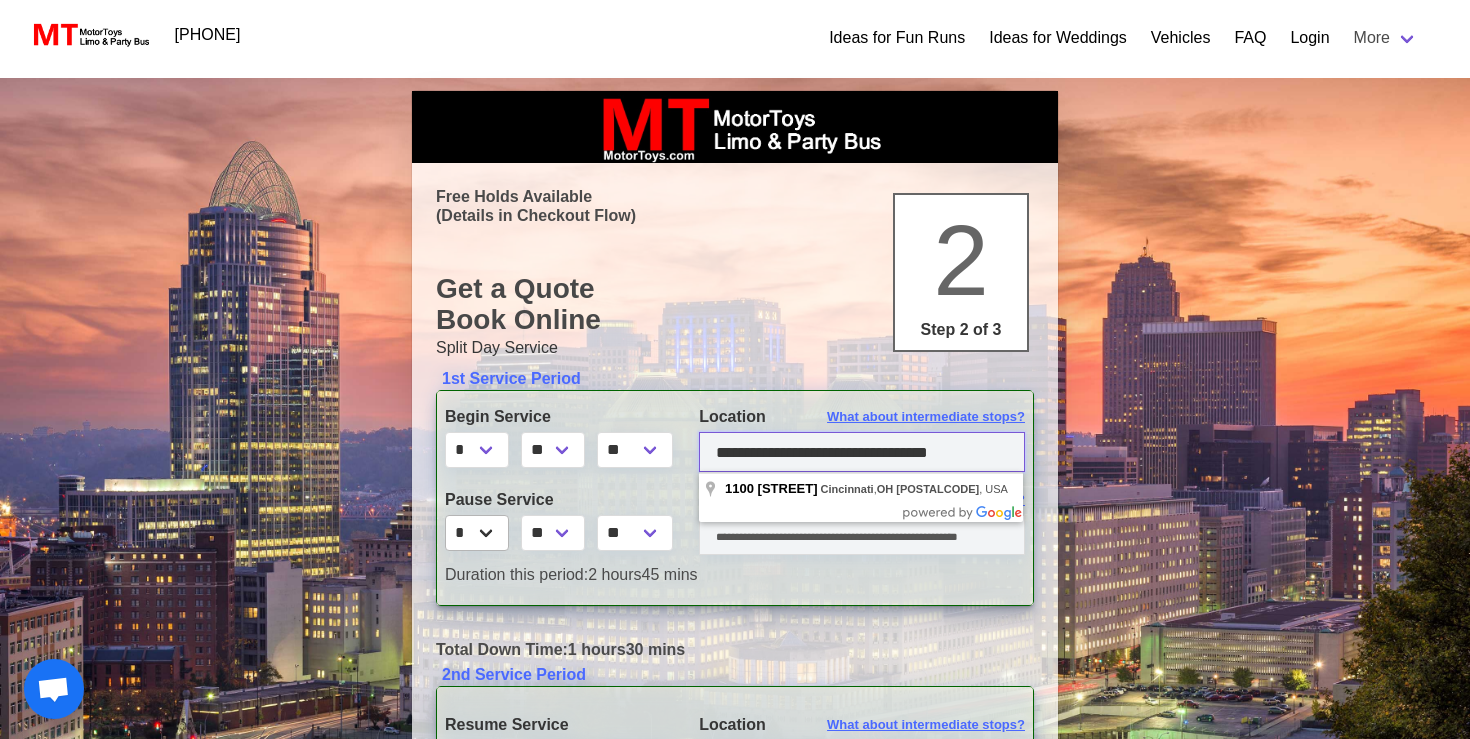 type on "**********" 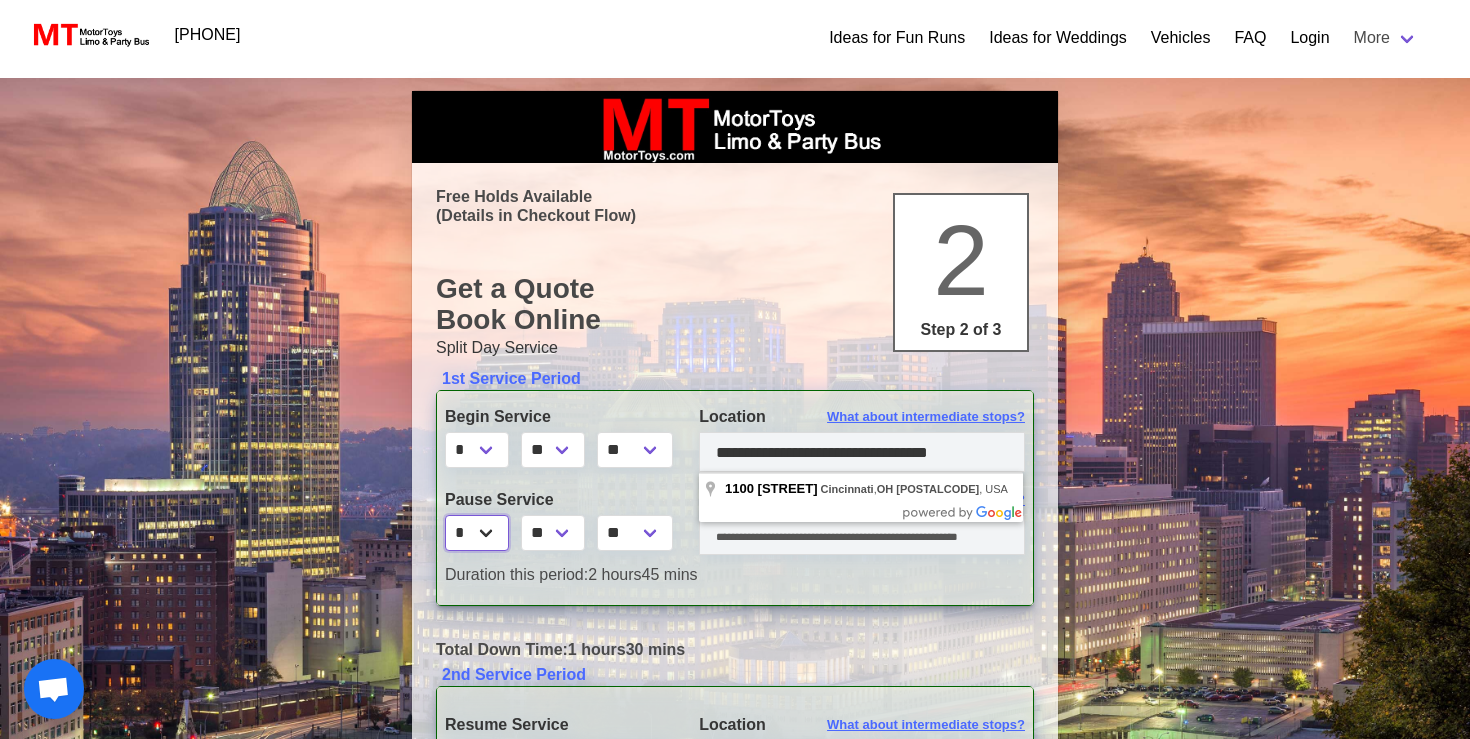 click on "* * * * * * * * * ** ** **" at bounding box center [477, 533] 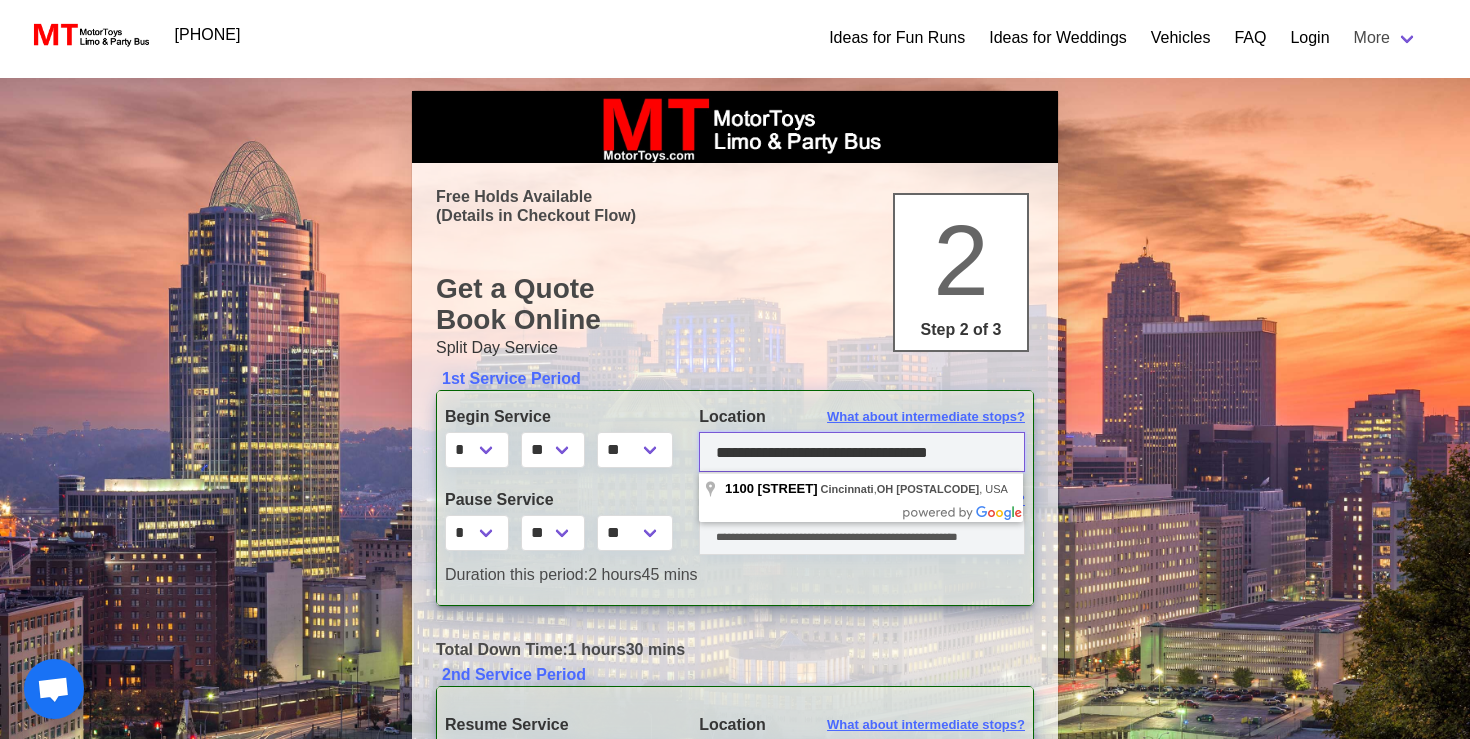 click on "**********" at bounding box center (862, 452) 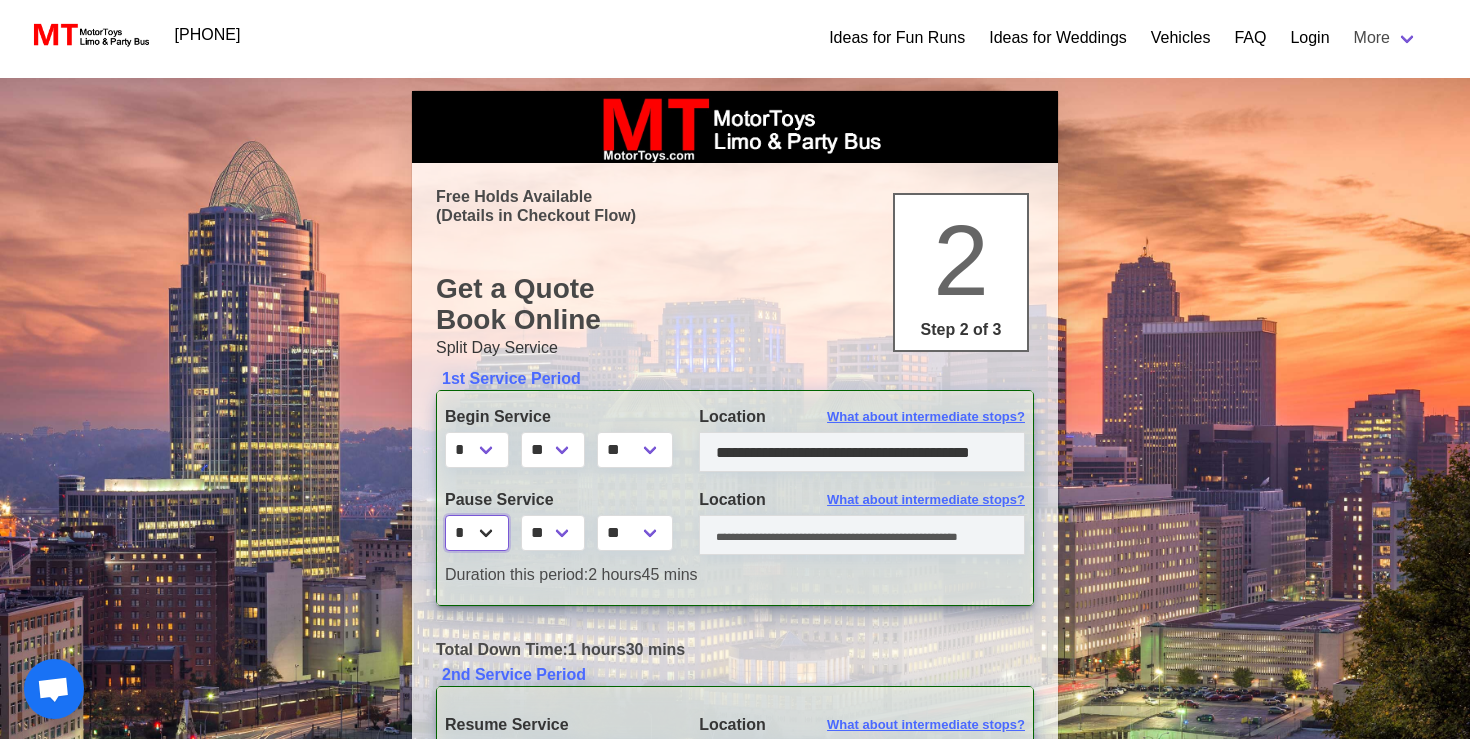 click on "* * * * * * * * * ** ** **" at bounding box center (477, 533) 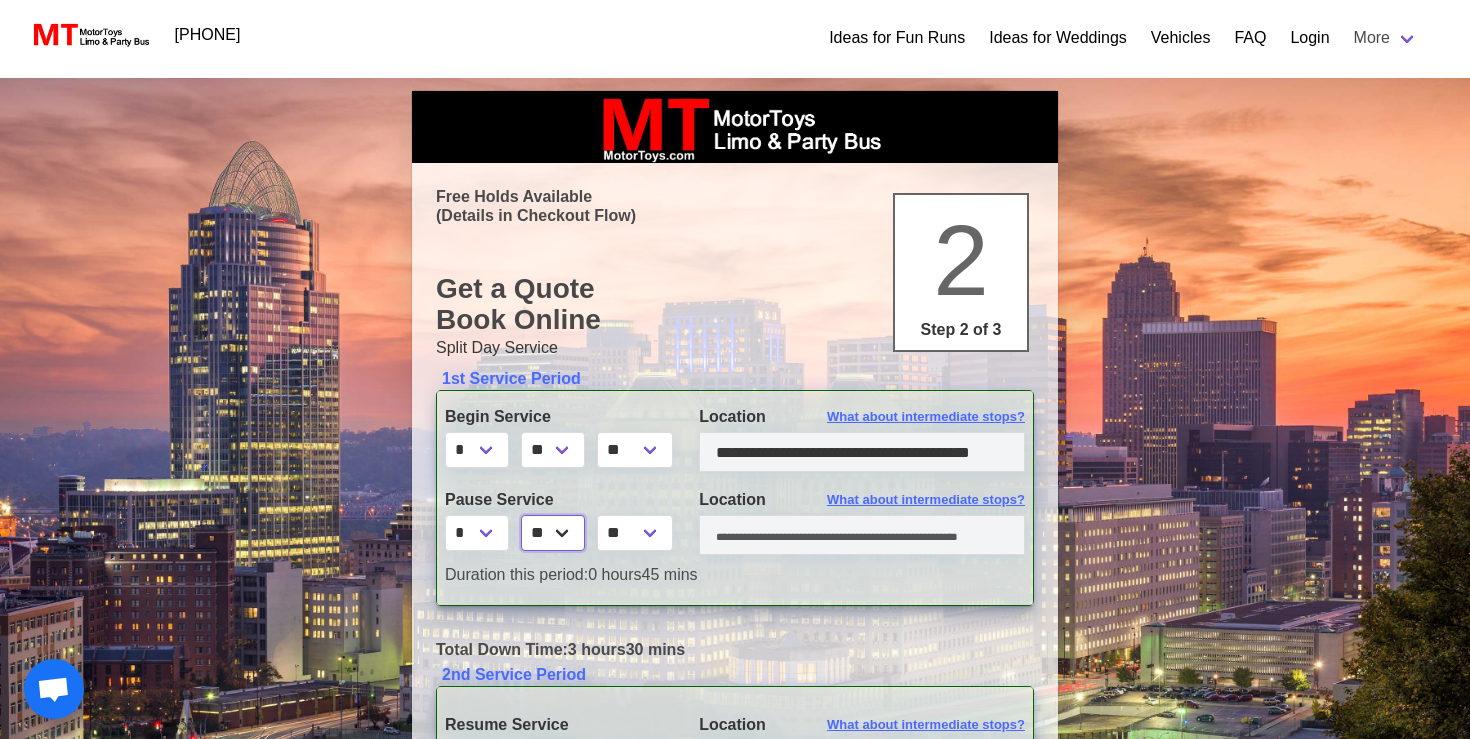 click on "** ** ** **" at bounding box center (553, 533) 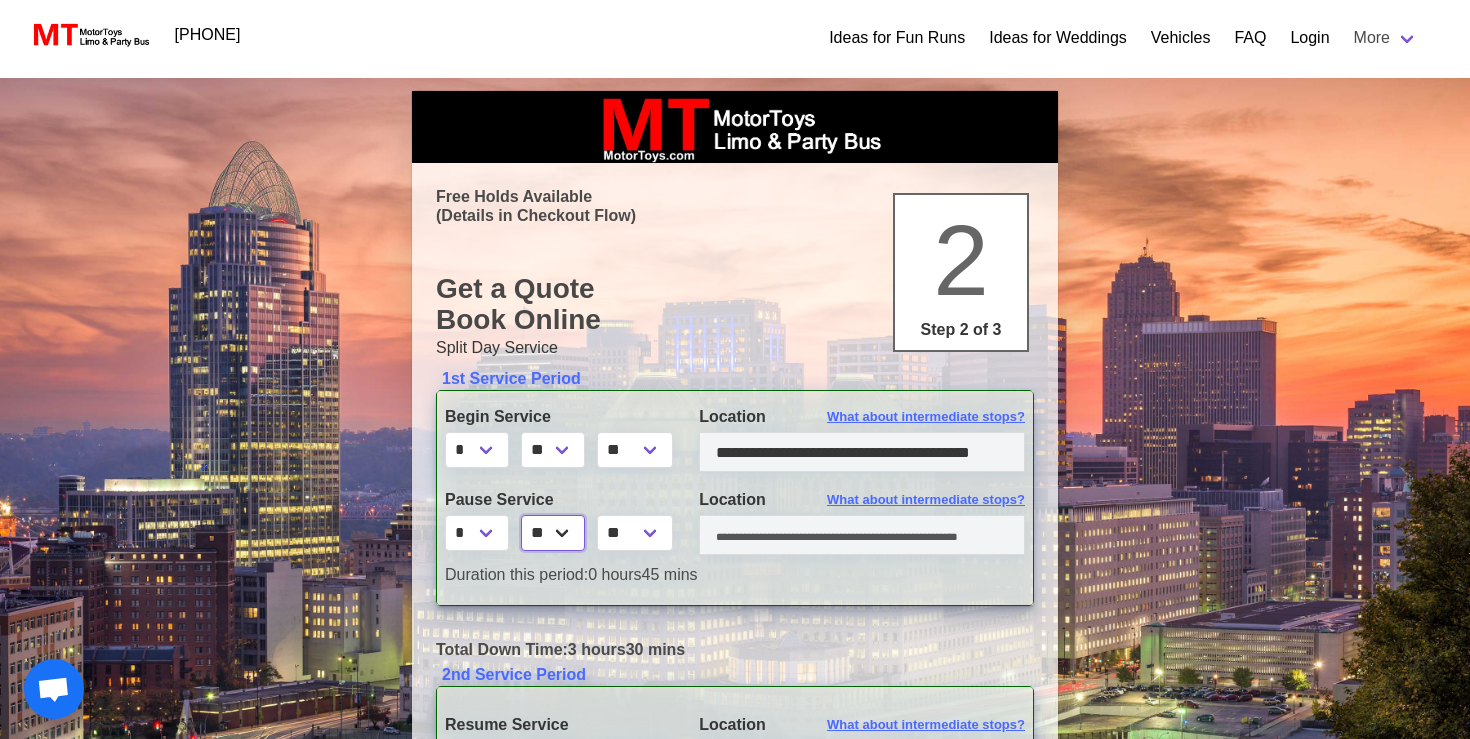 select on "**" 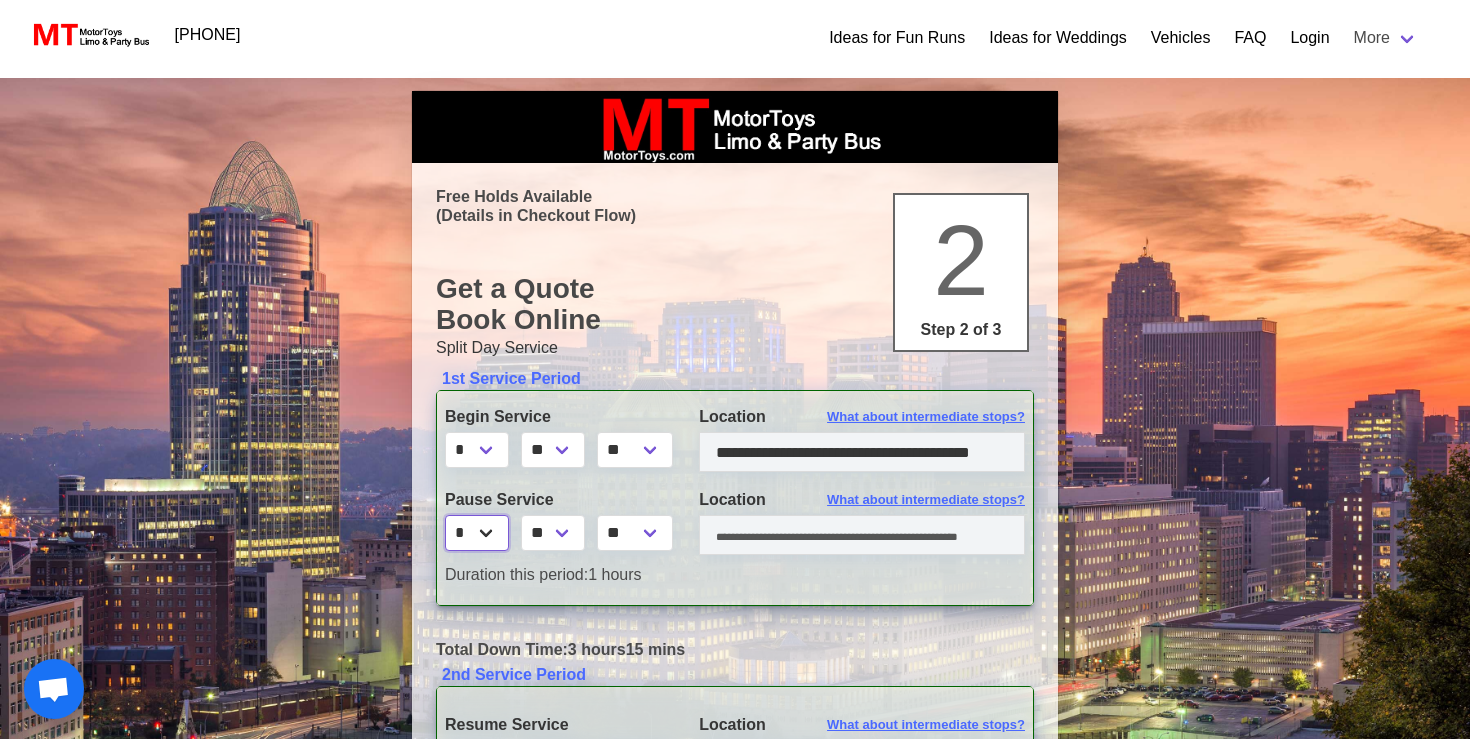 click on "* * * * * * * * * ** ** **" at bounding box center [477, 533] 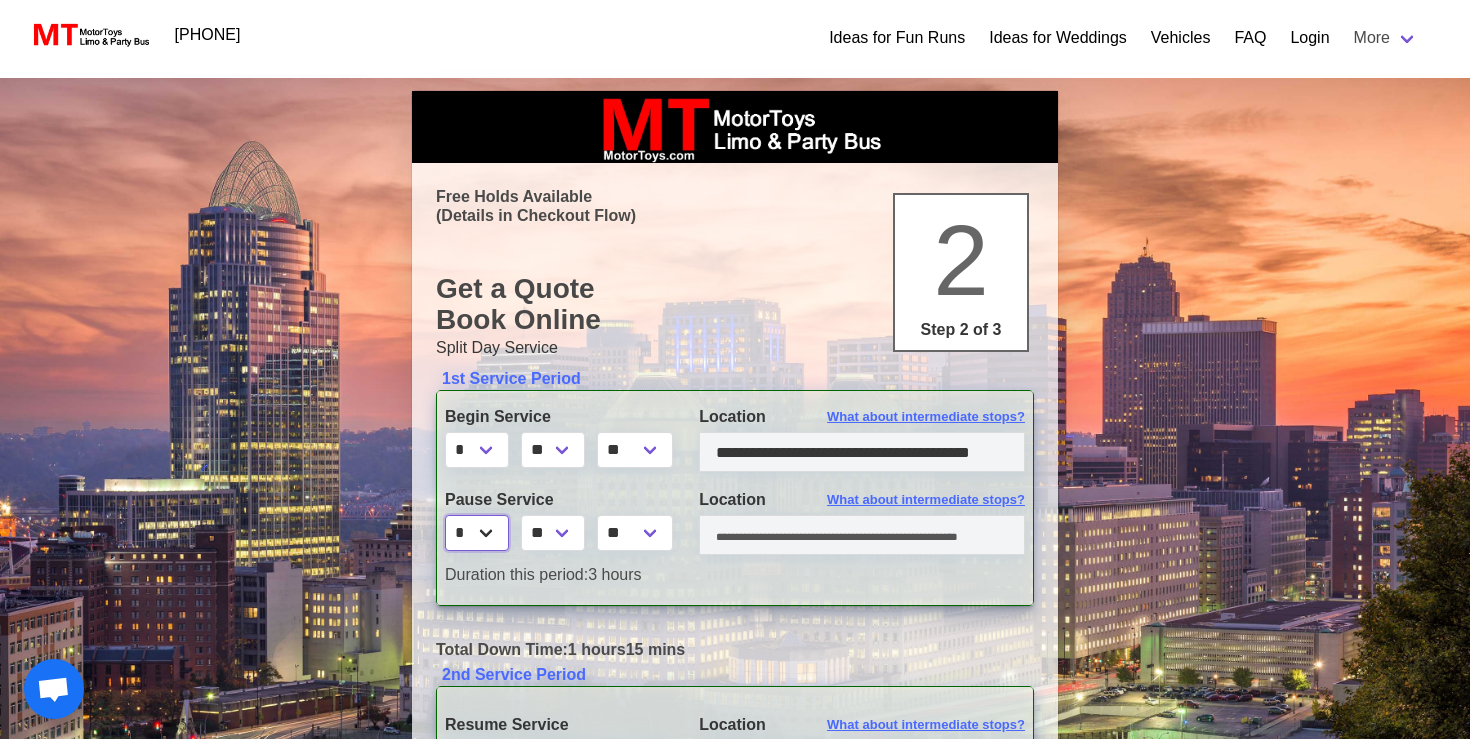 click on "* * * * * * * * * ** ** **" at bounding box center (477, 533) 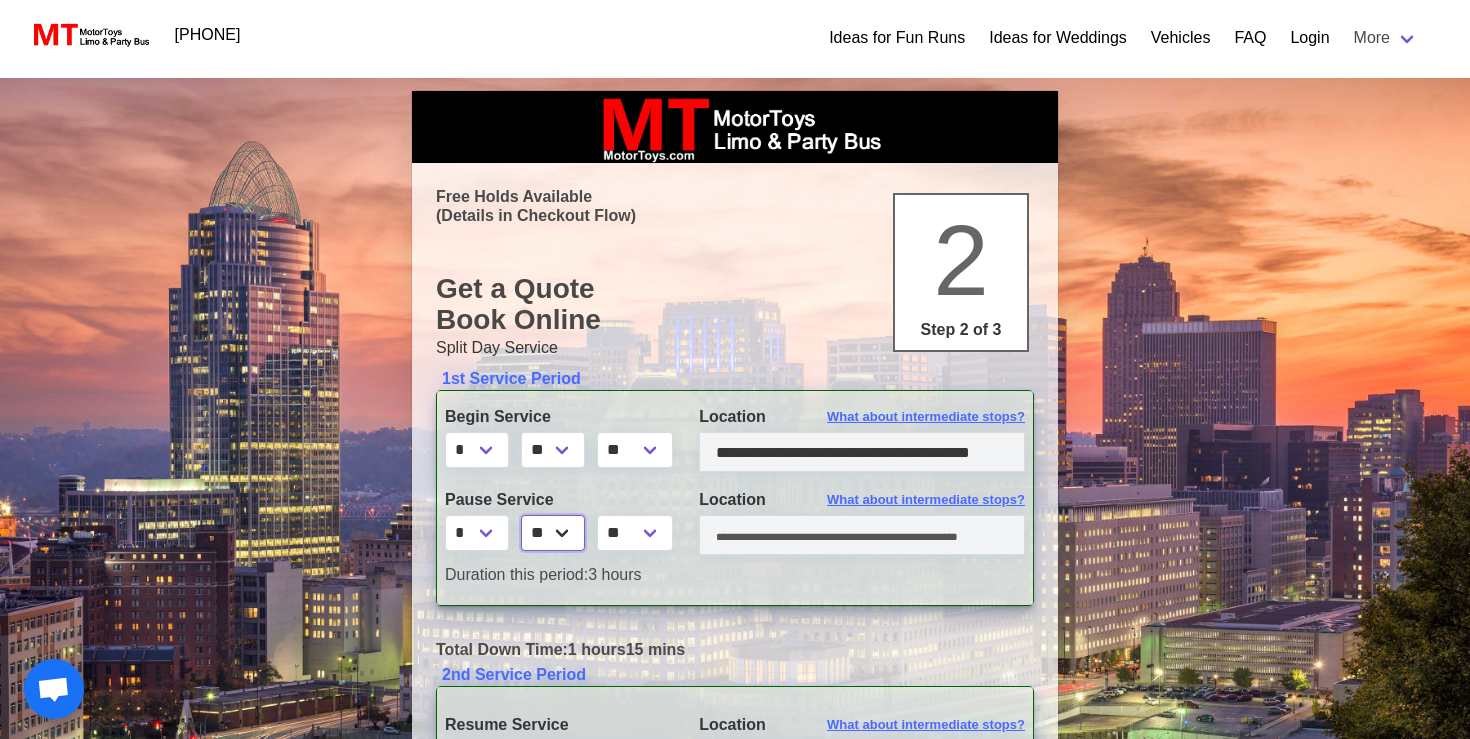 click on "** ** ** **" at bounding box center (553, 533) 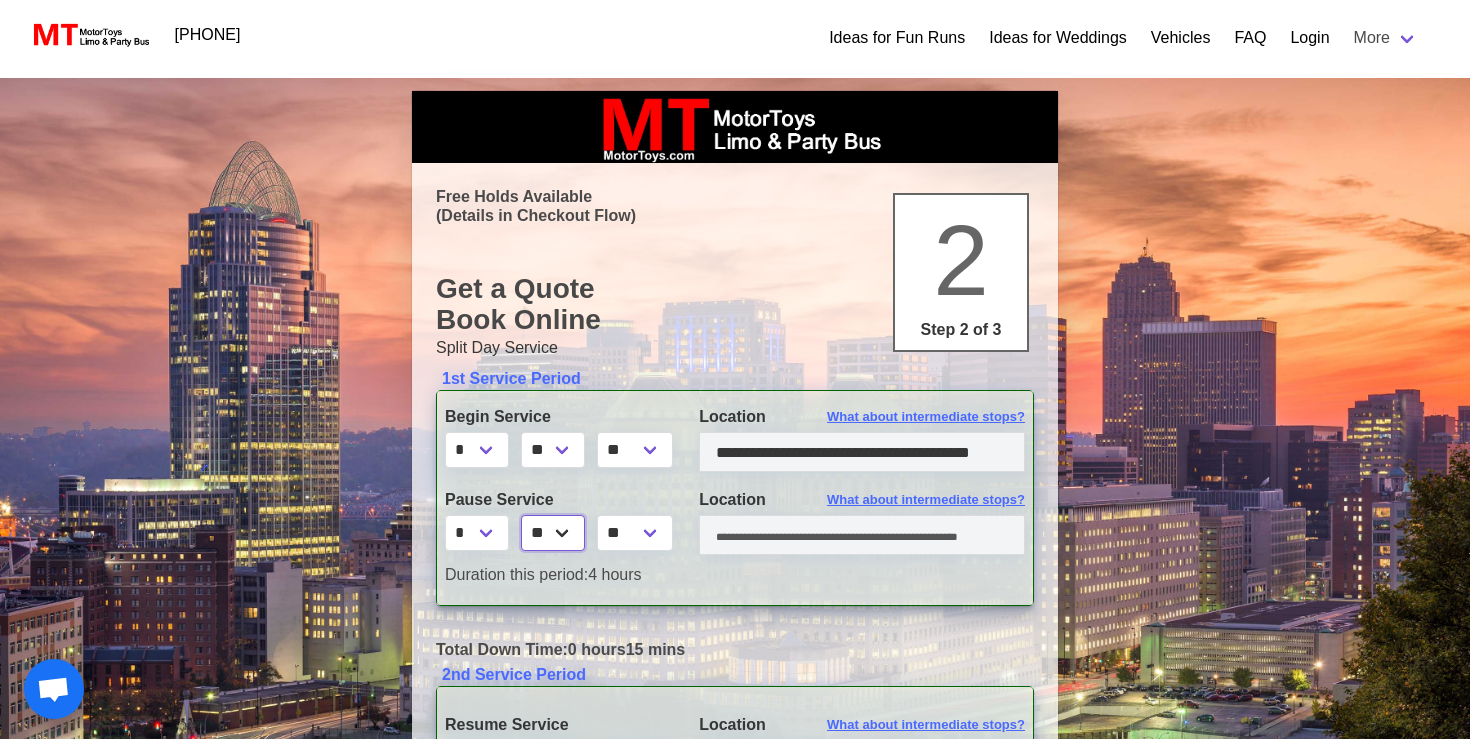 select on "*" 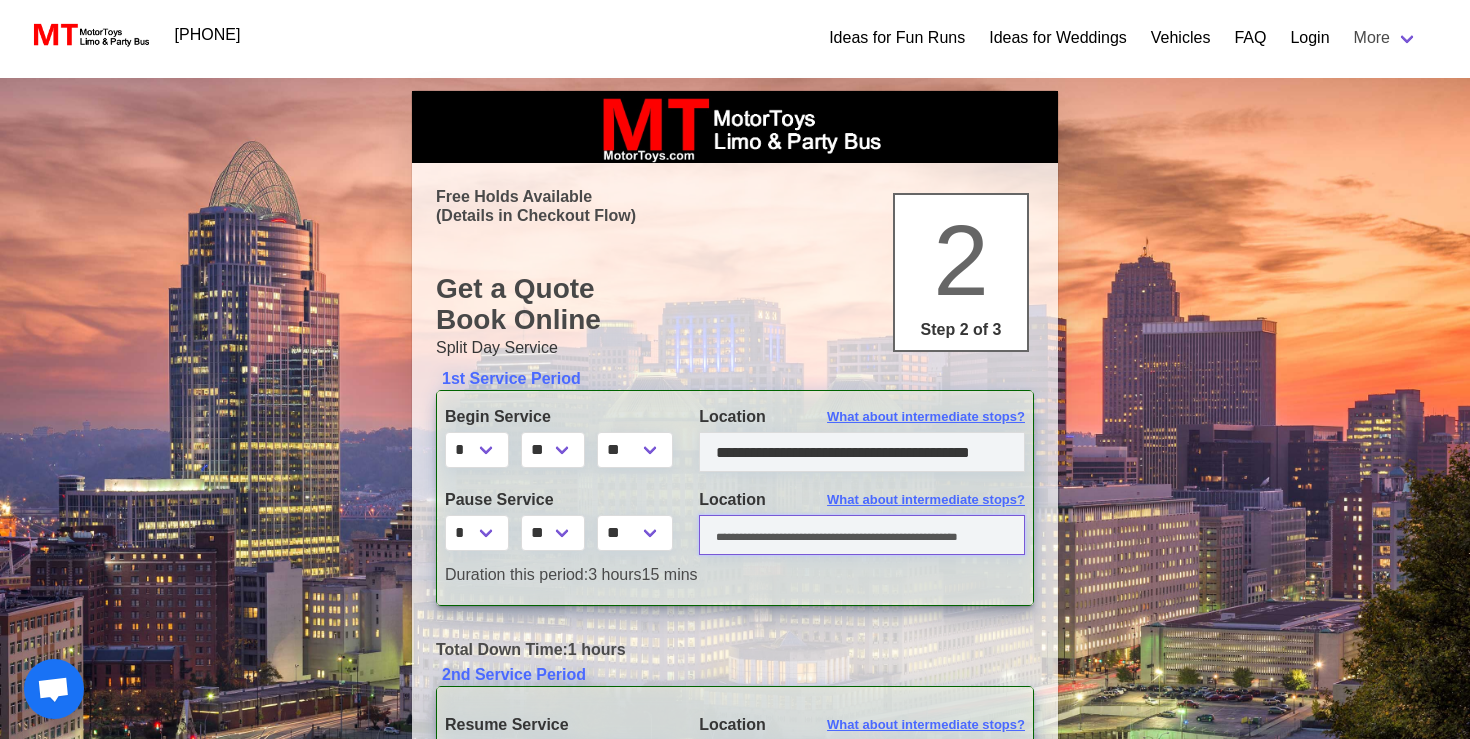 click at bounding box center [862, 535] 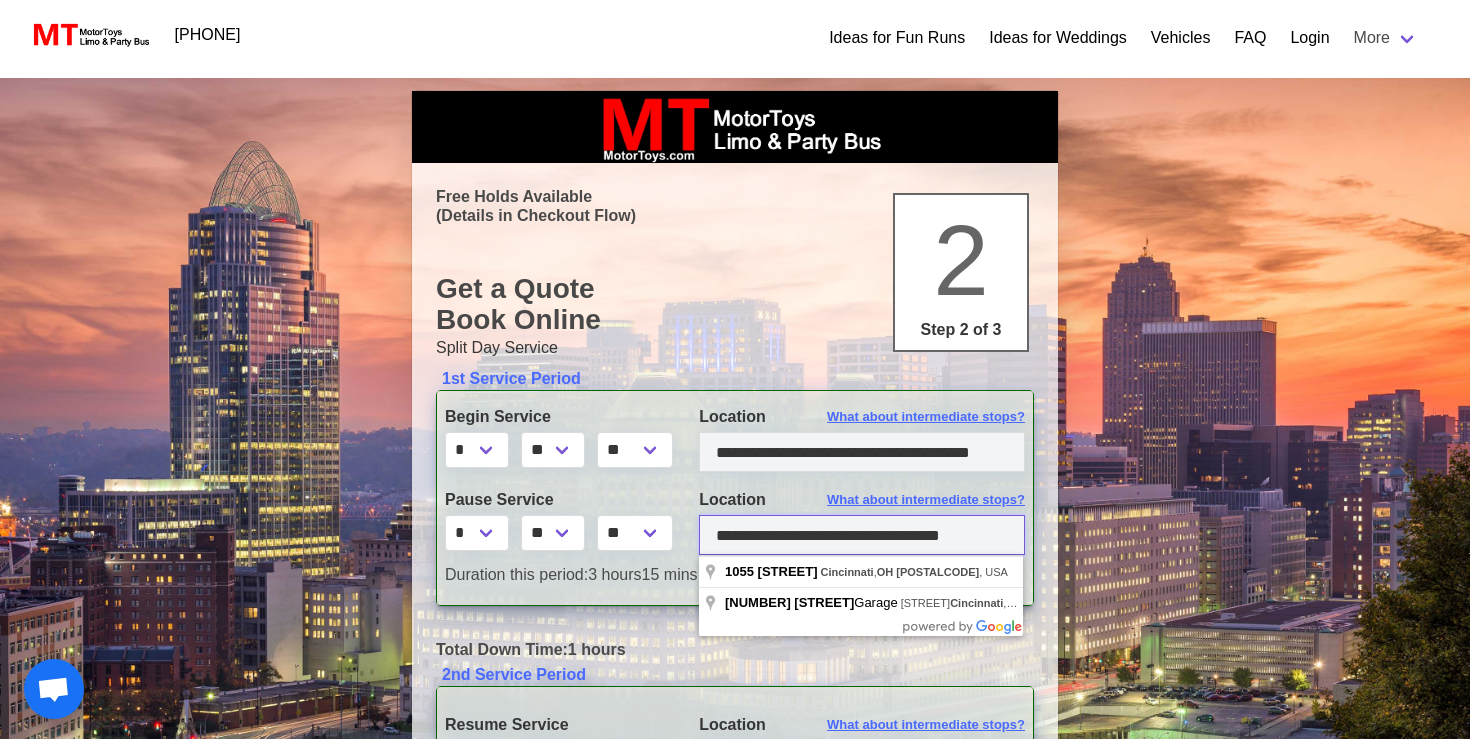 type on "**********" 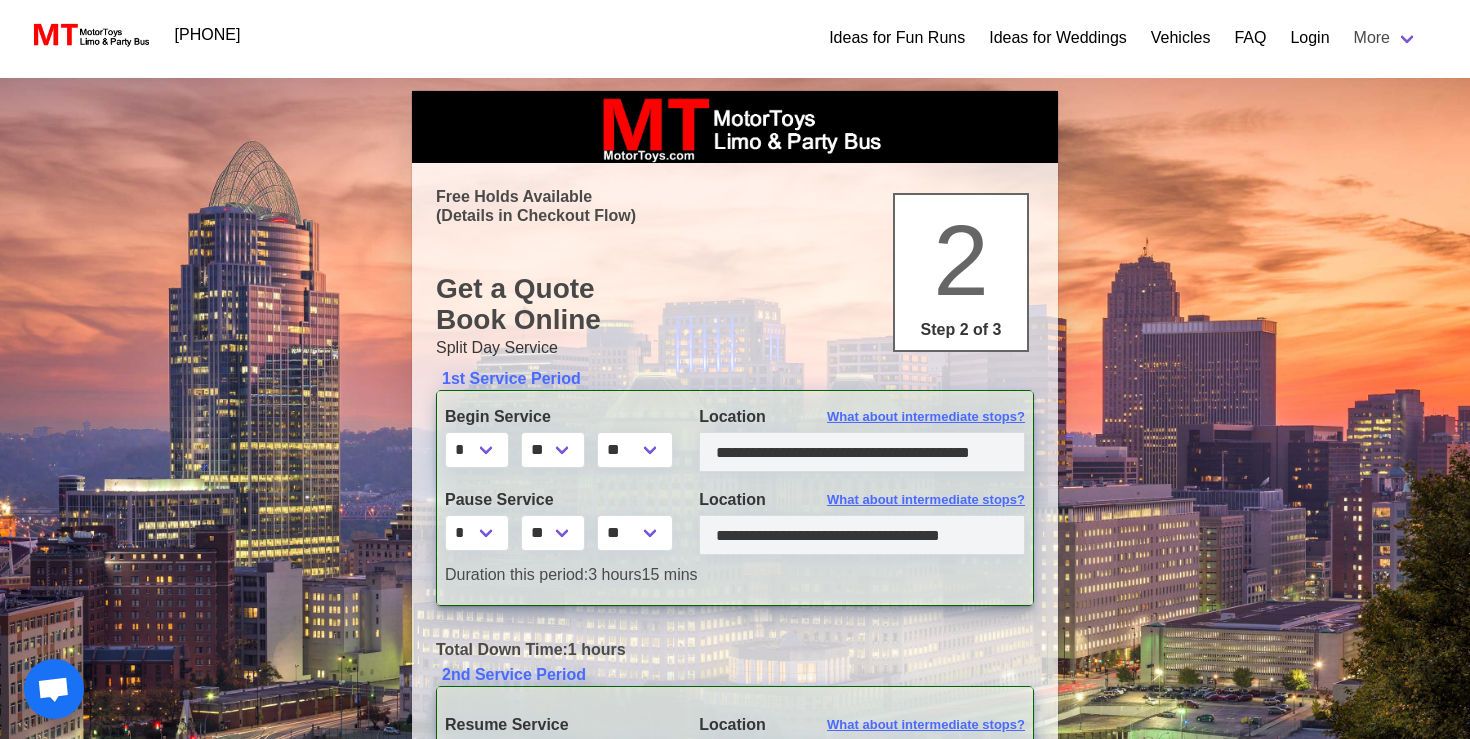 click on "Pause Service" at bounding box center (557, 500) 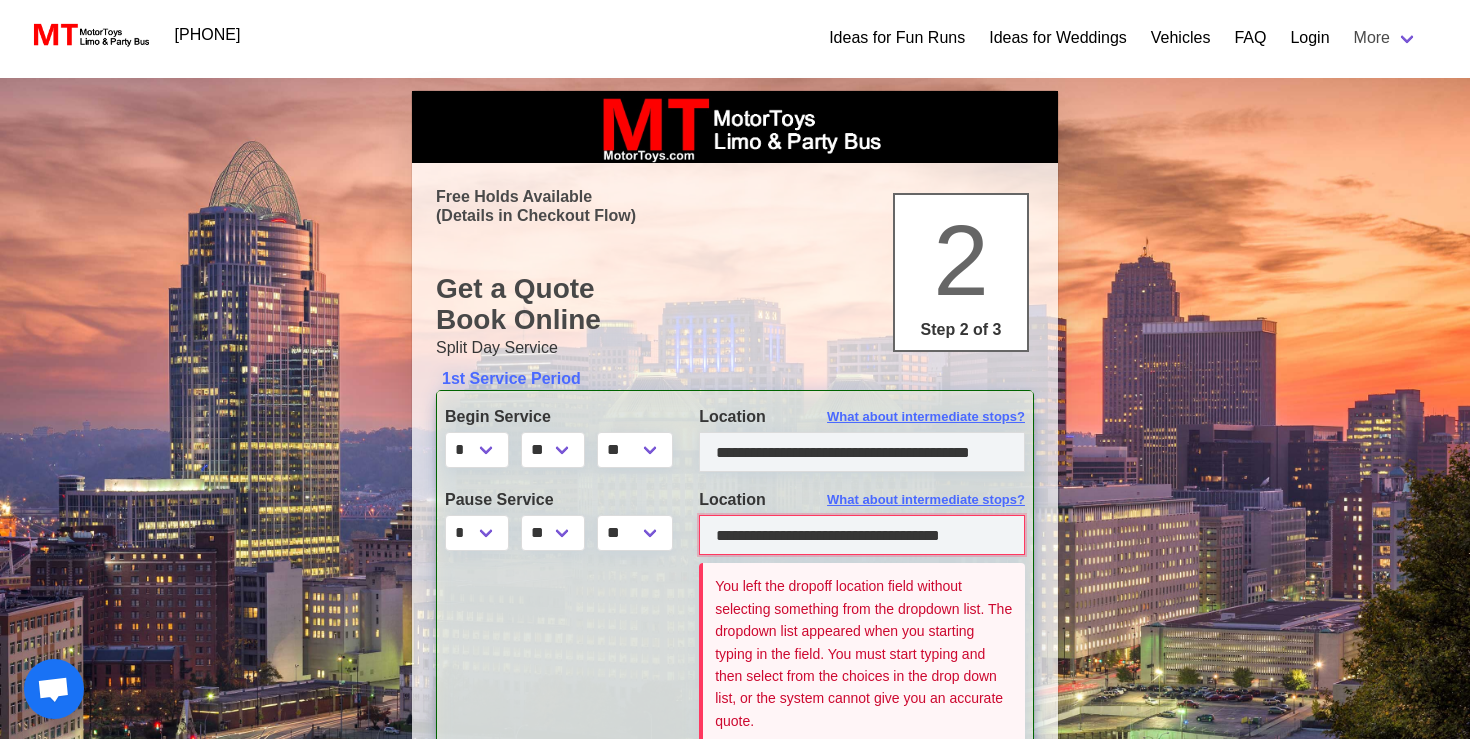 click on "**********" at bounding box center (862, 535) 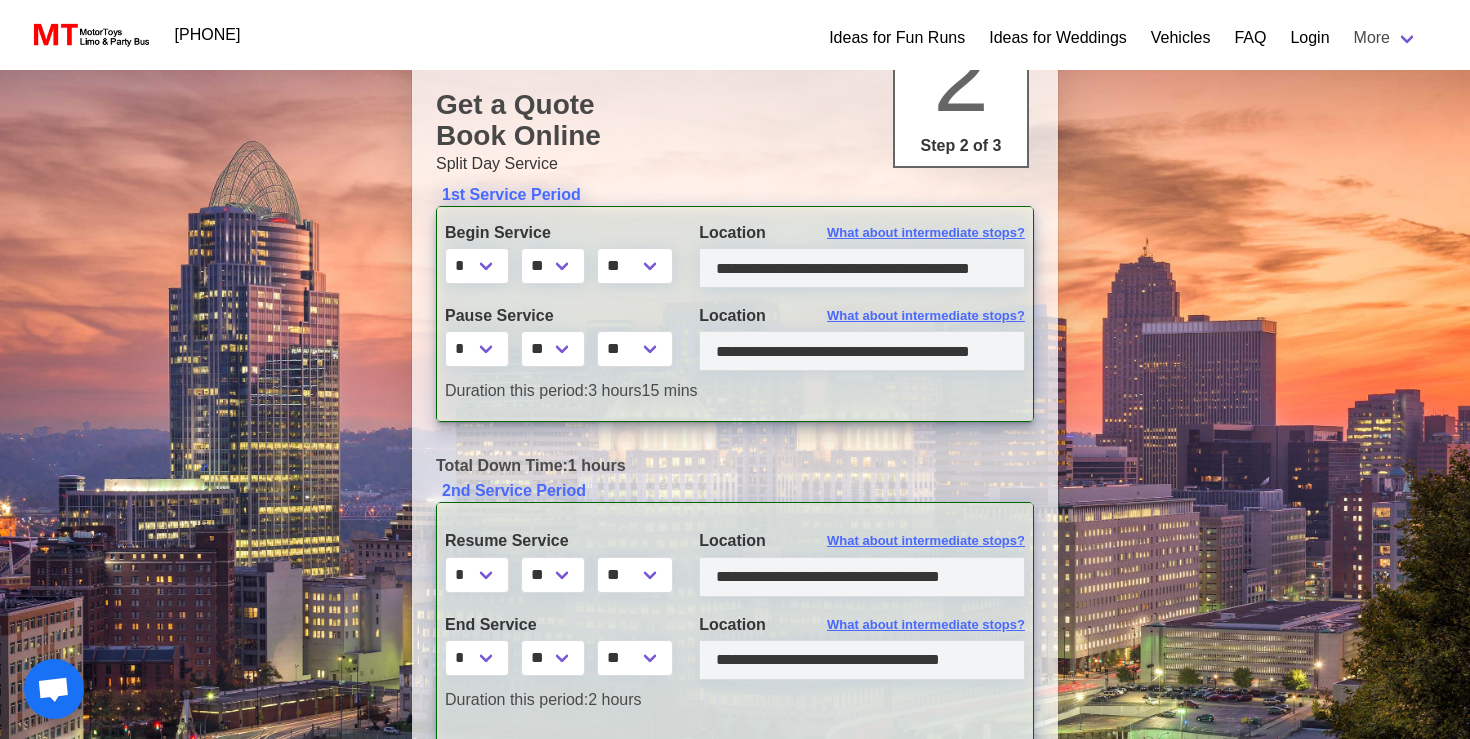 scroll, scrollTop: 187, scrollLeft: 0, axis: vertical 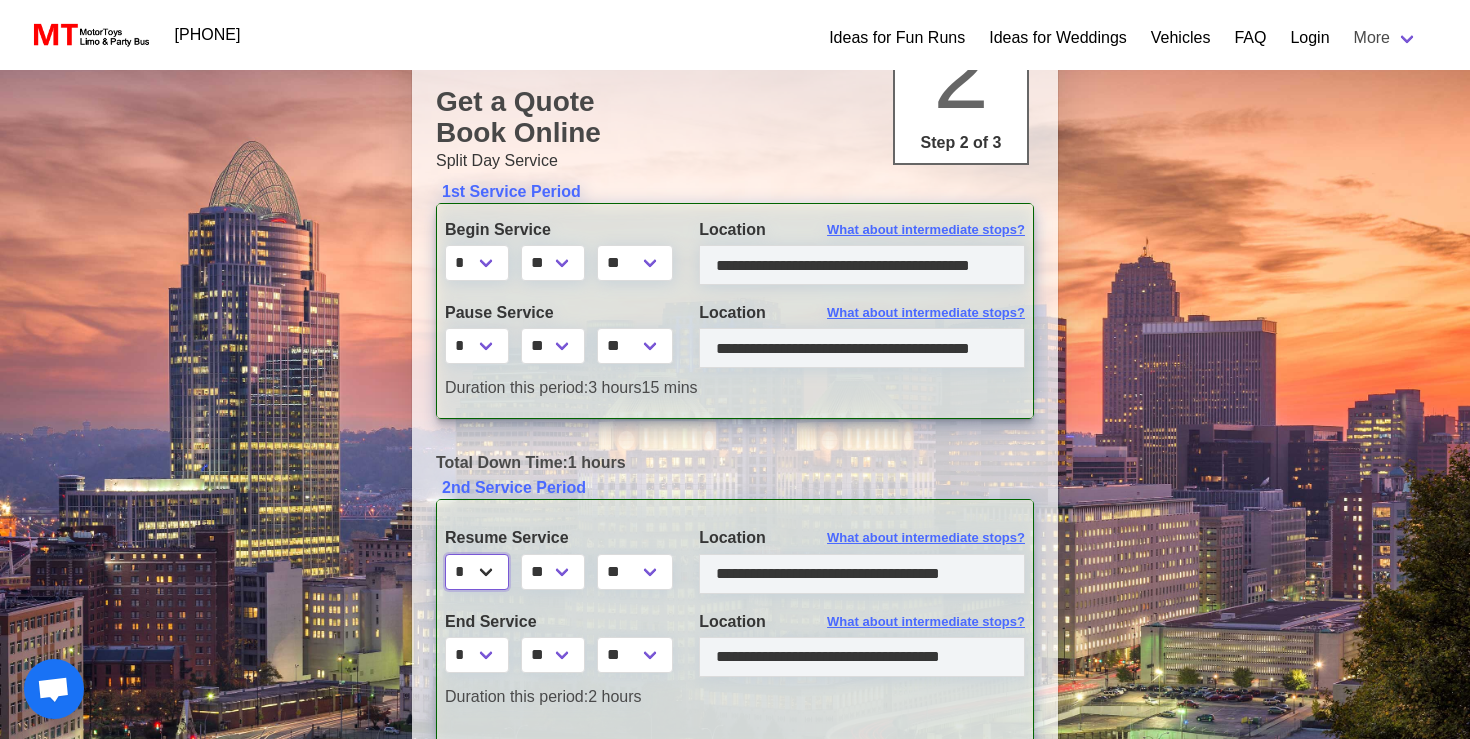 click on "* * * * * * * * * ** ** **" at bounding box center (477, 572) 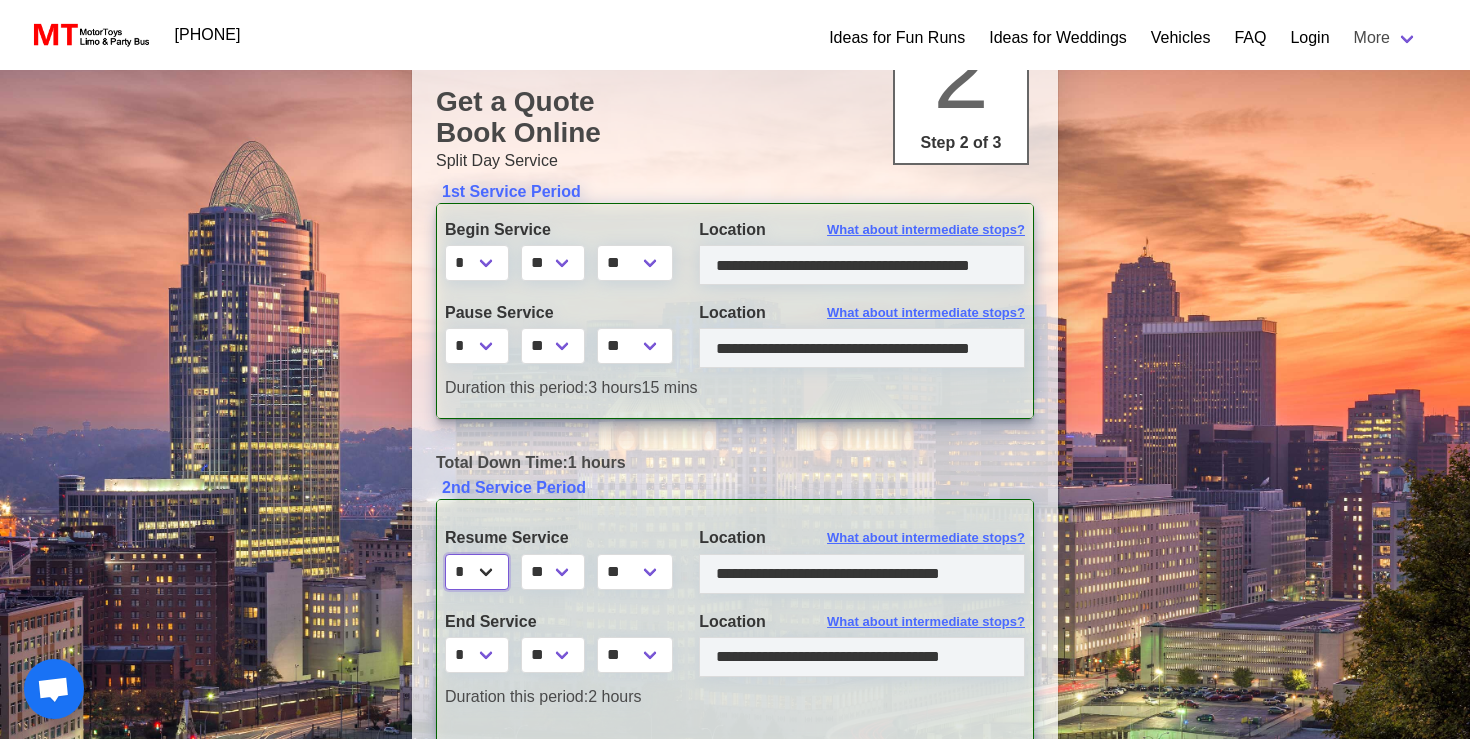 select on "**" 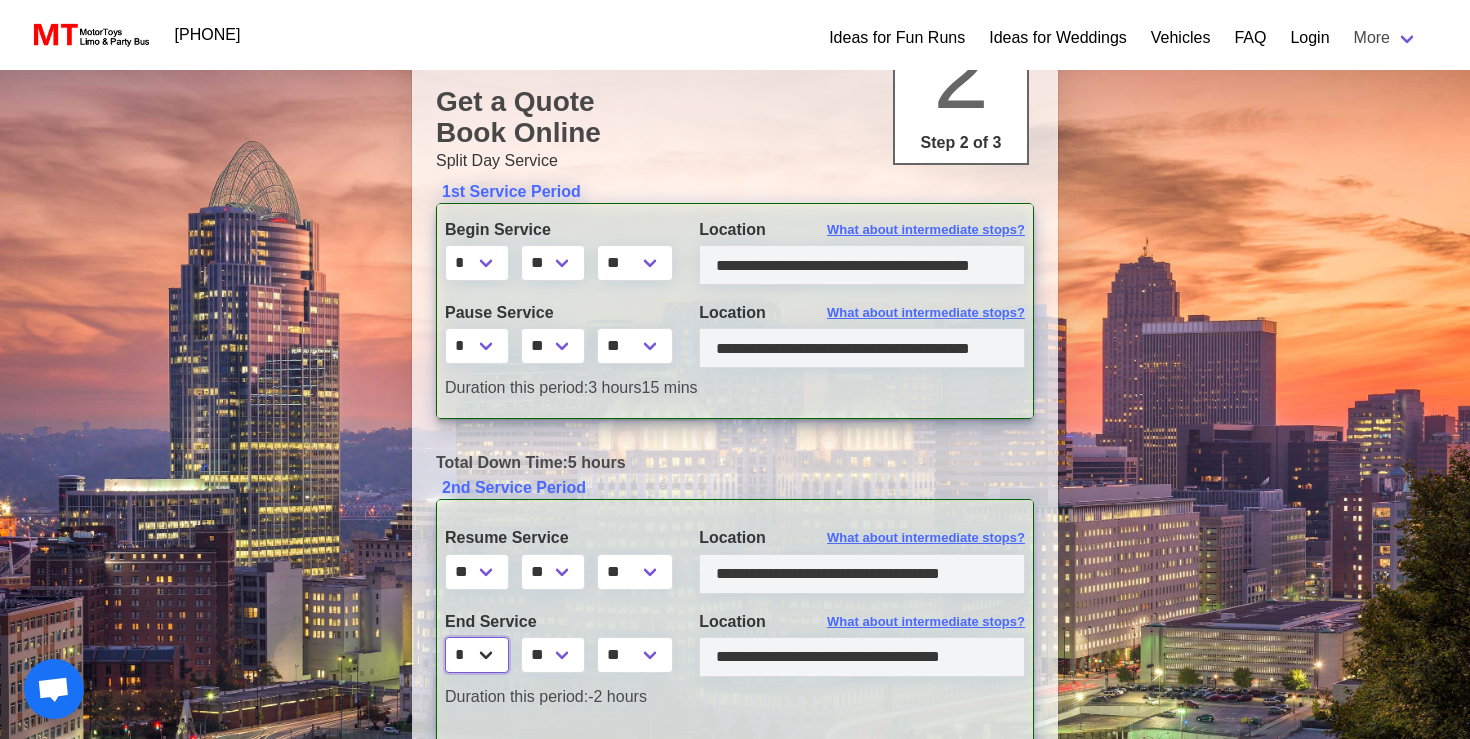 click on "* * * * * * * * * ** ** **" at bounding box center [477, 655] 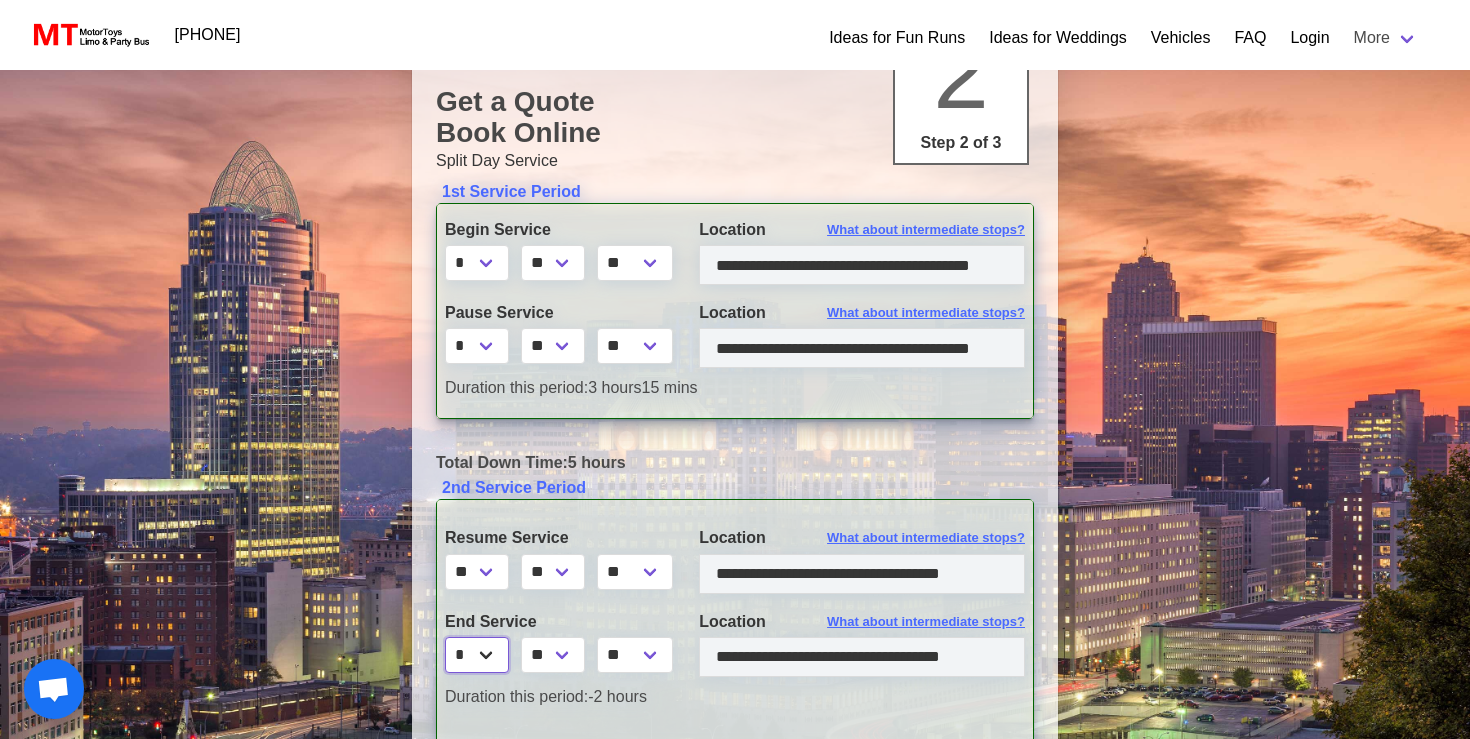 select on "**" 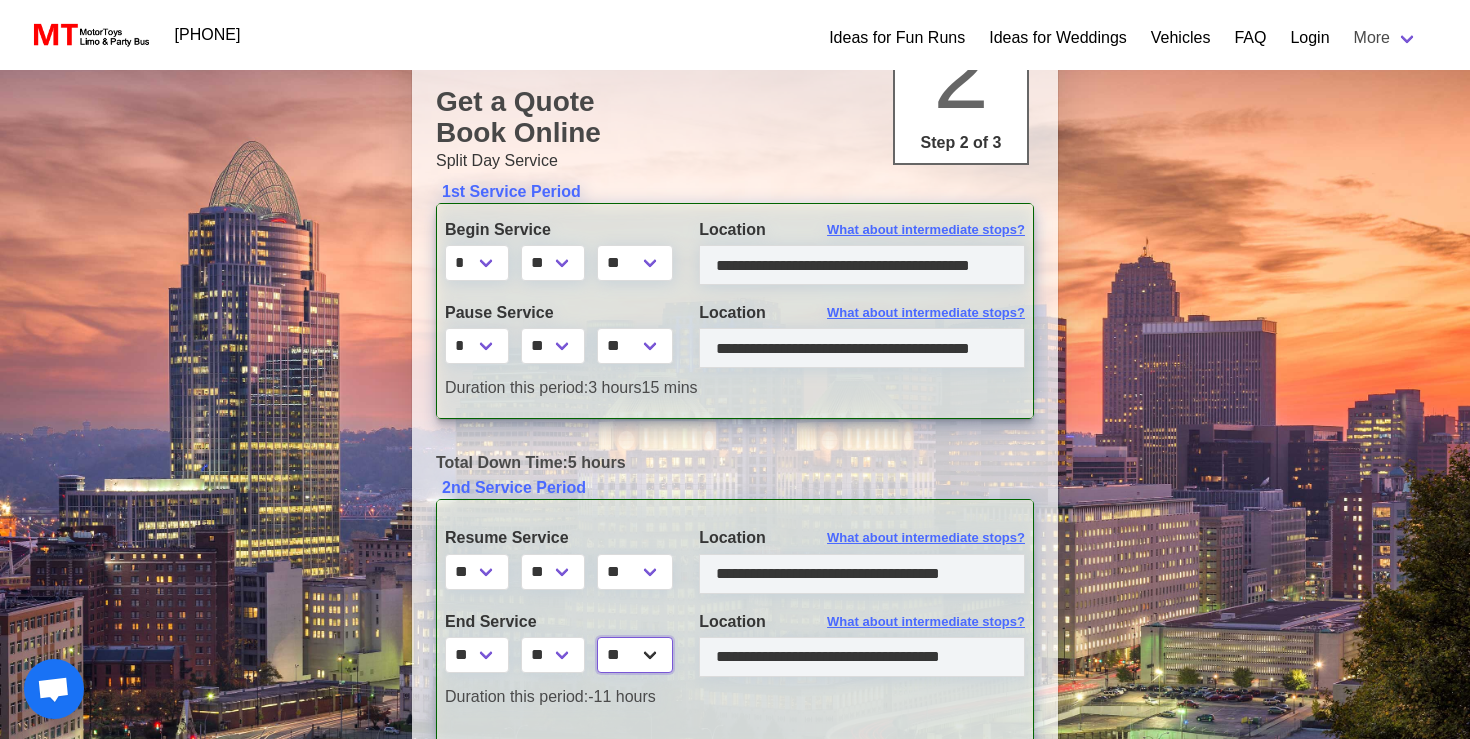 click on "**   **" at bounding box center (635, 655) 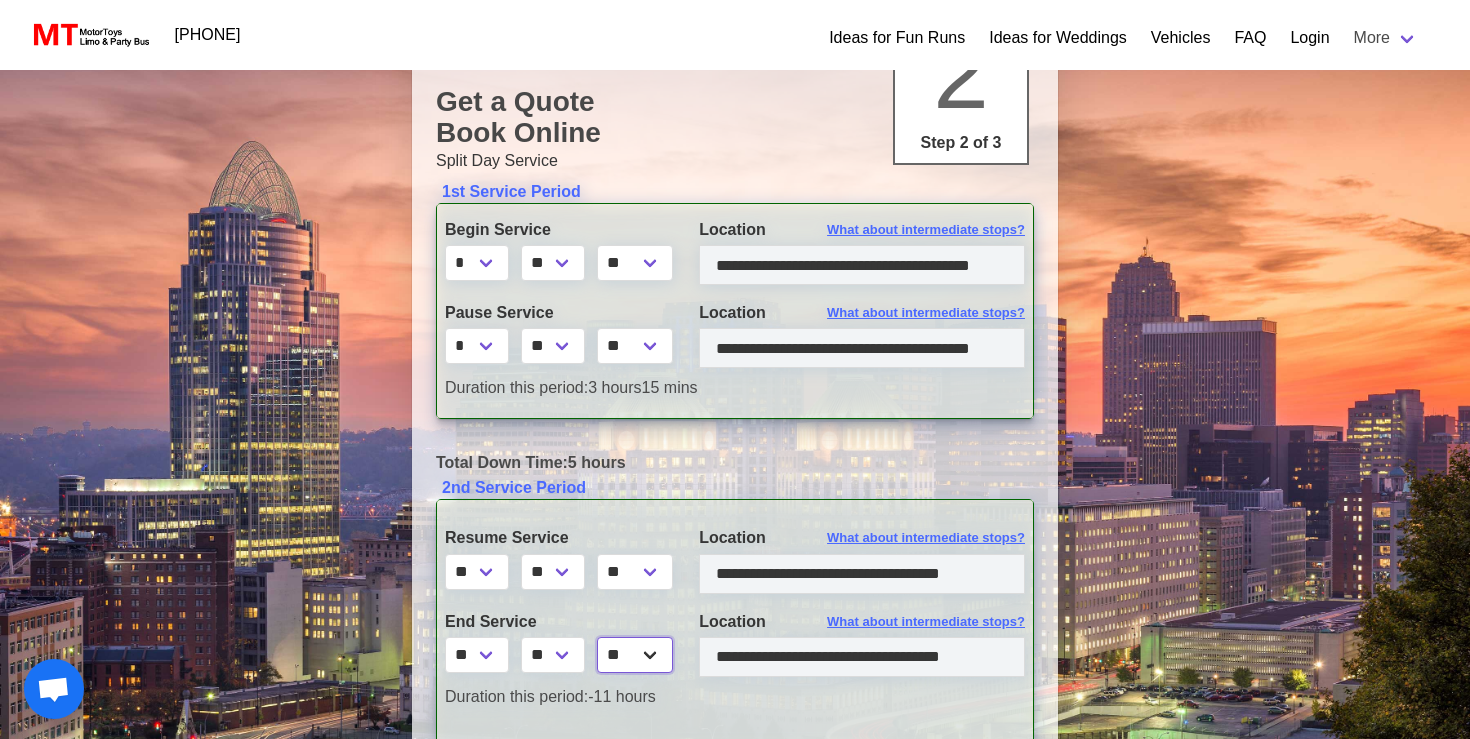 select on "*****" 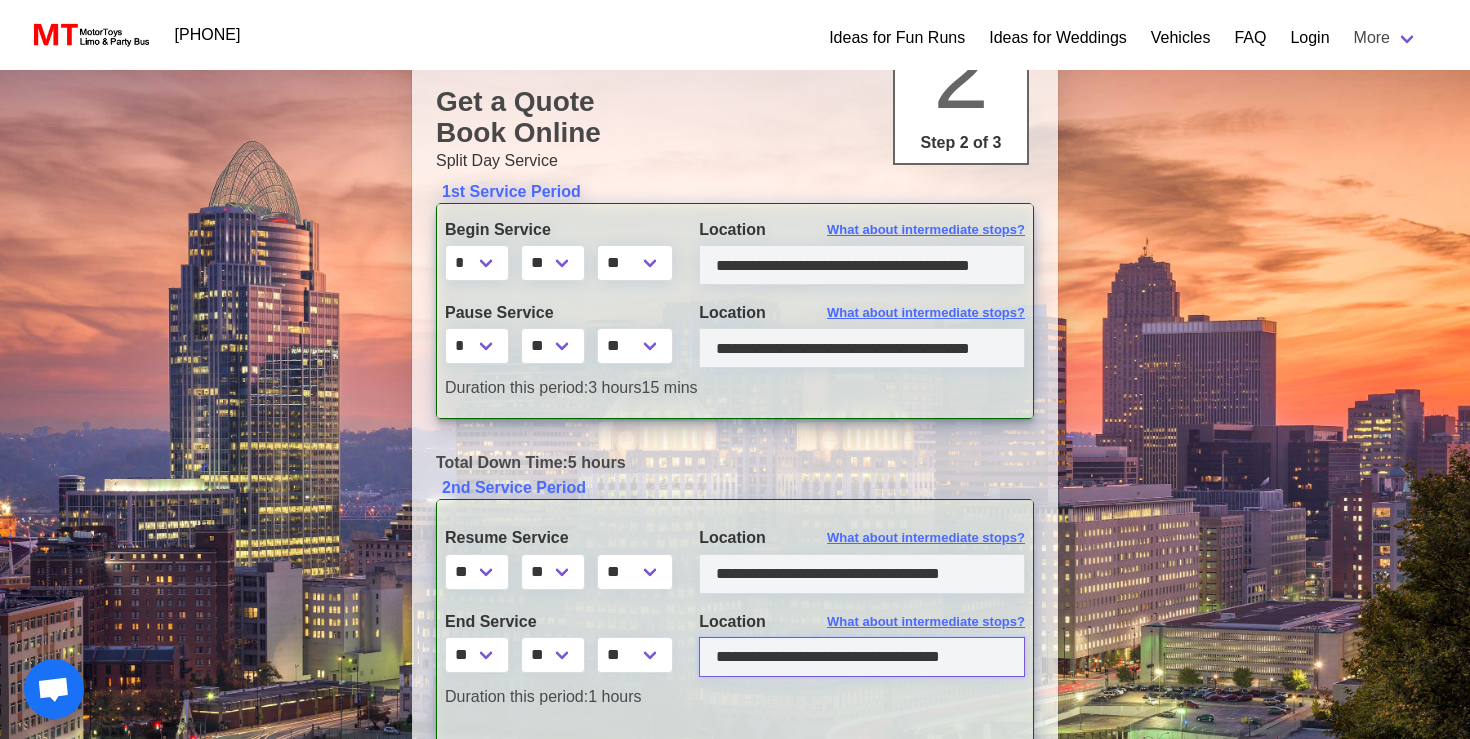 click at bounding box center [862, 657] 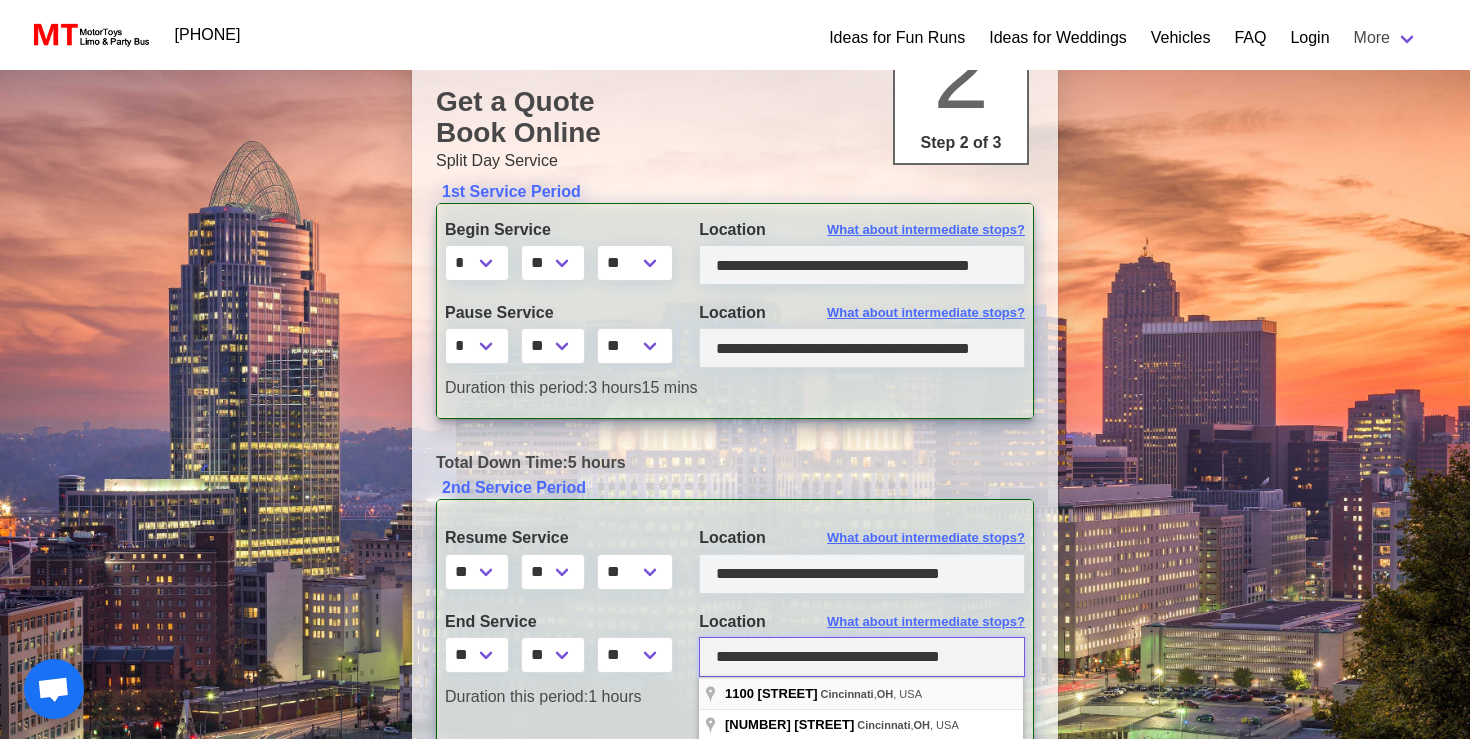 paste 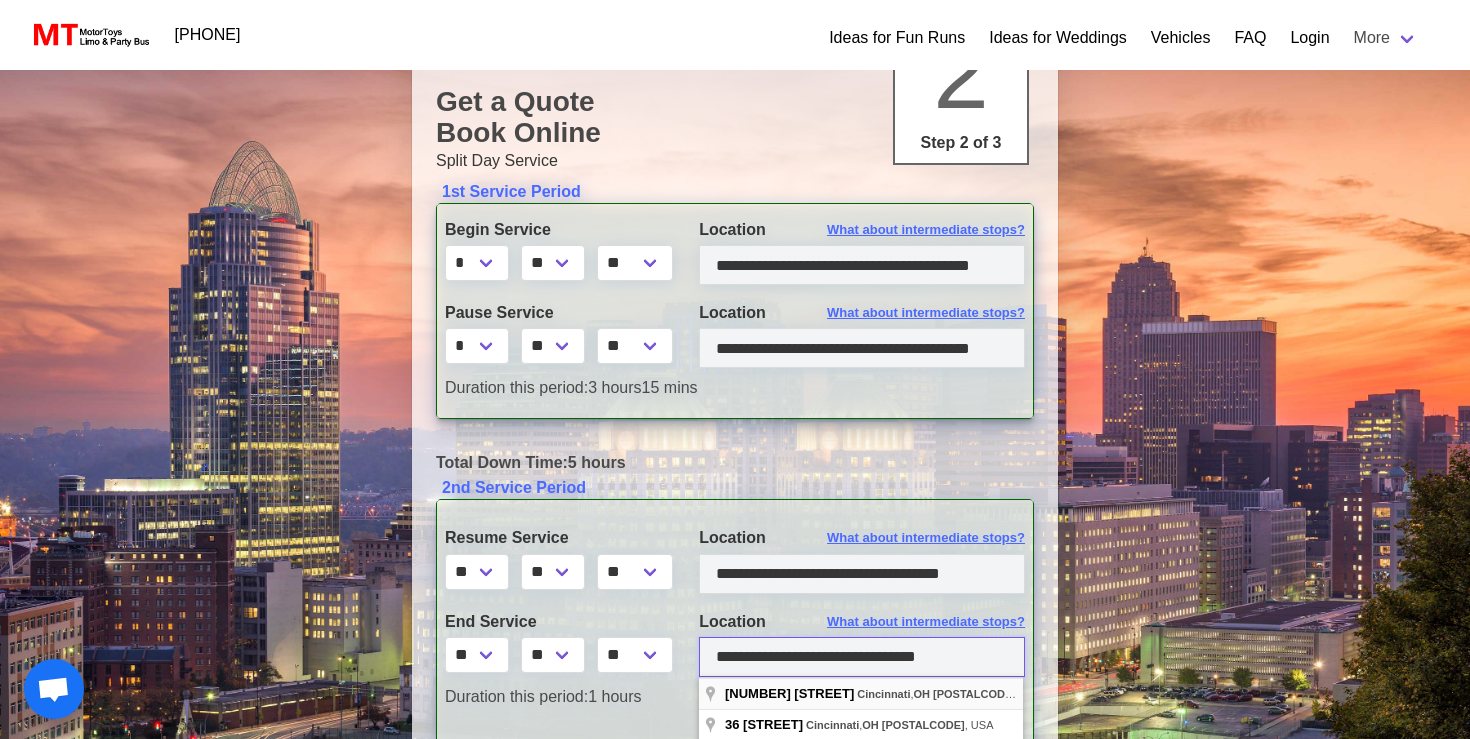 type on "**********" 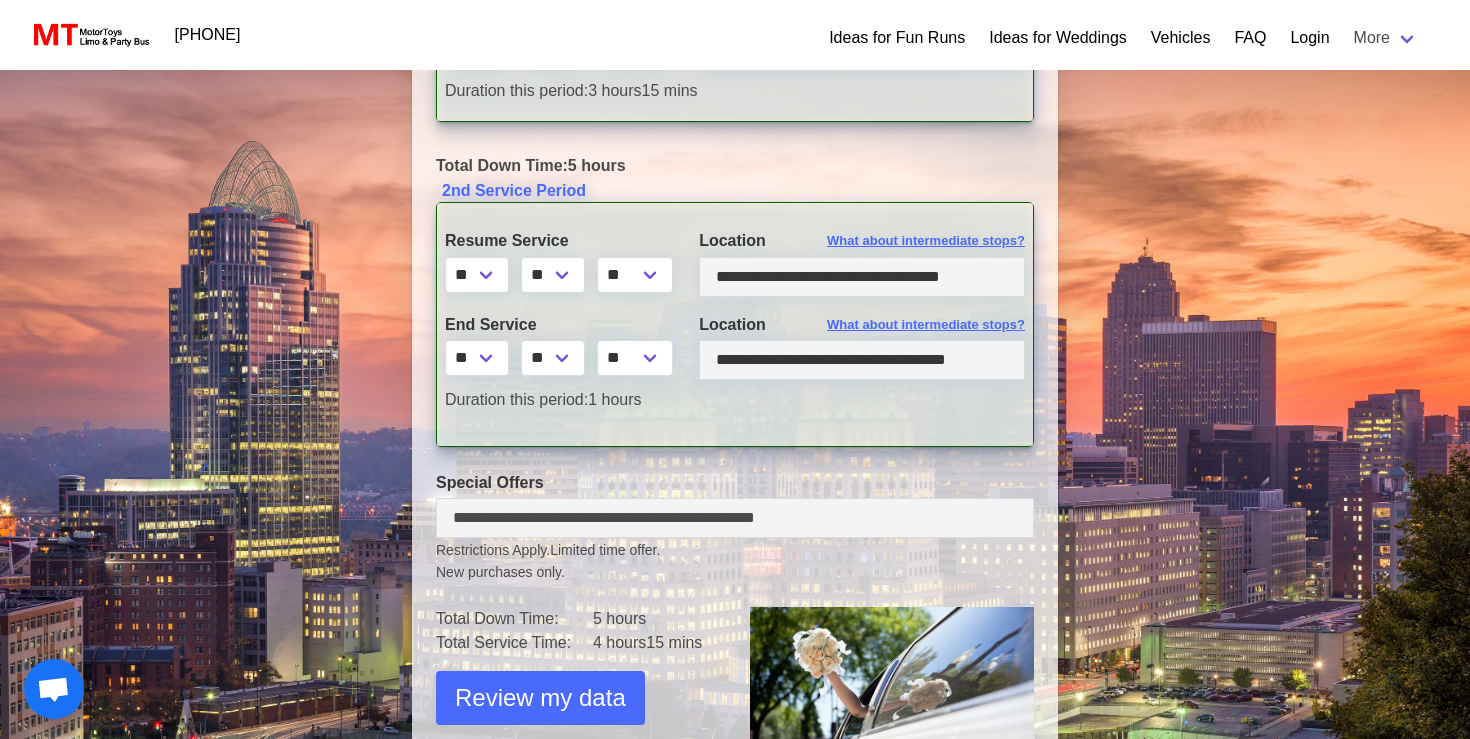 scroll, scrollTop: 489, scrollLeft: 0, axis: vertical 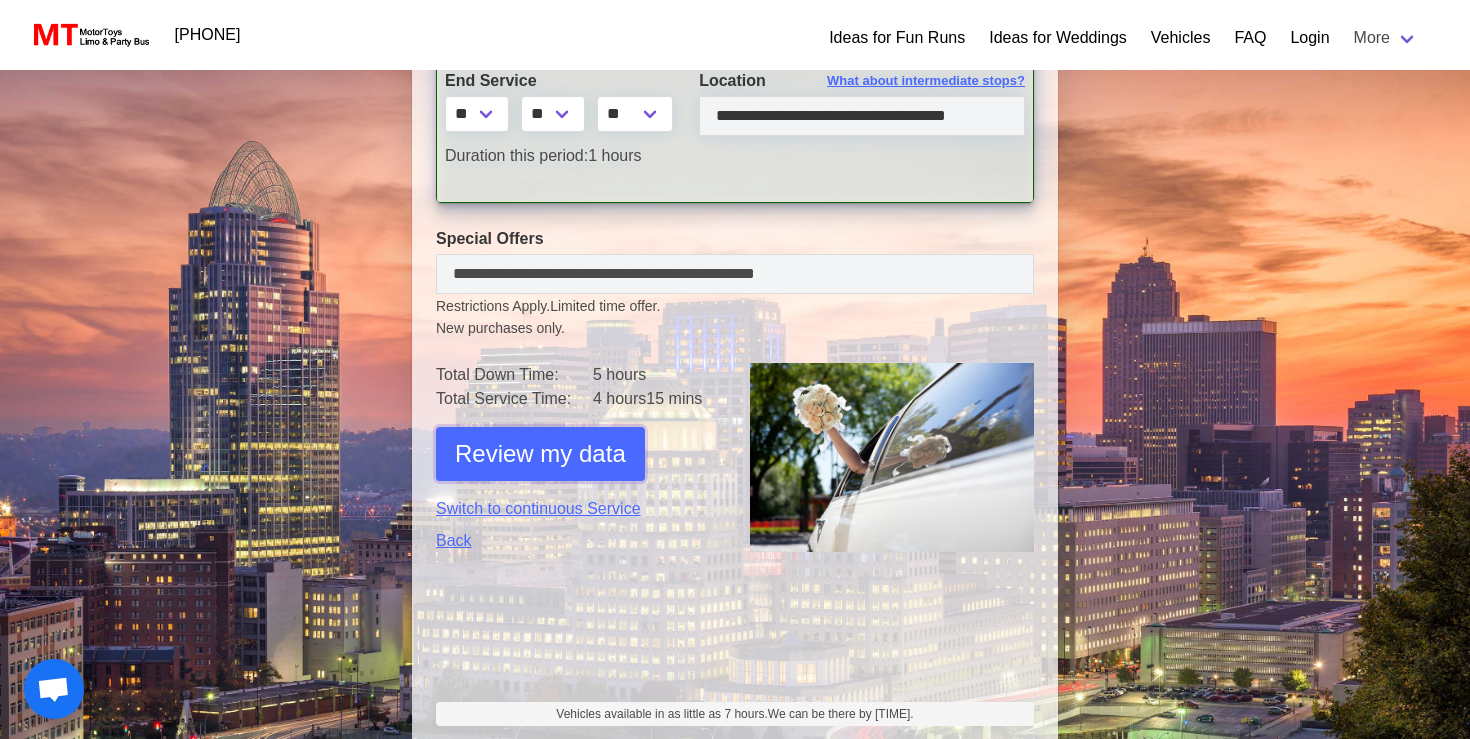 click on "Review my data" at bounding box center [540, 454] 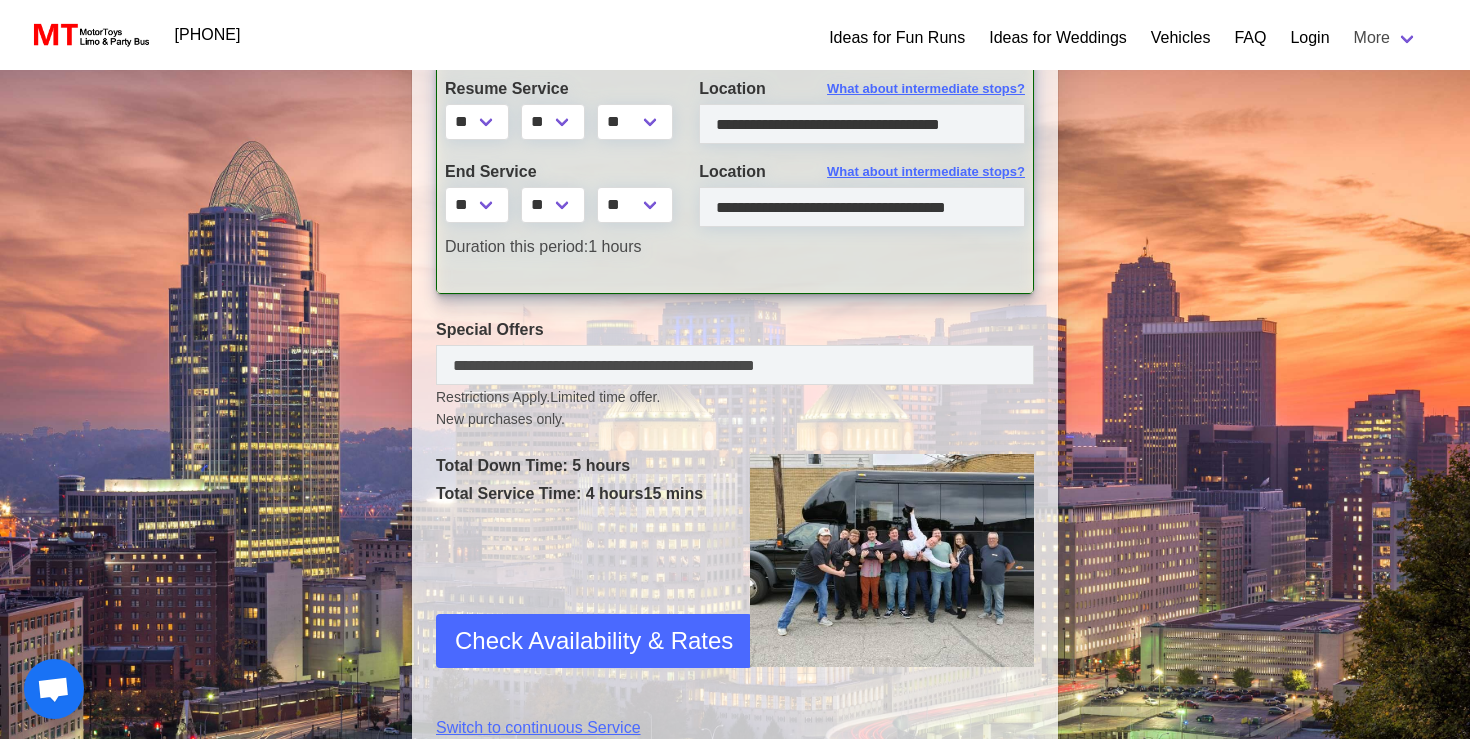 scroll, scrollTop: 841, scrollLeft: 0, axis: vertical 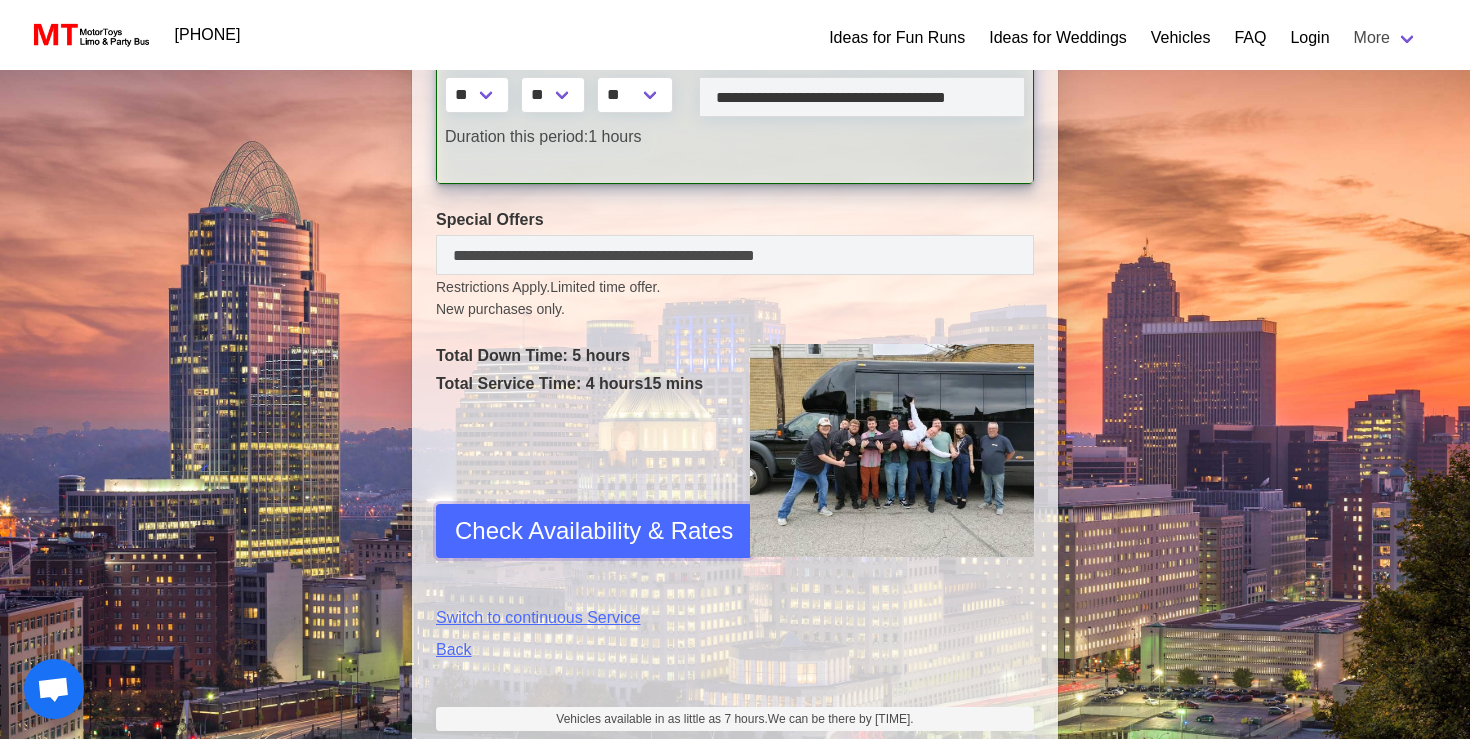 click on "Check Availability & Rates" at bounding box center [594, 531] 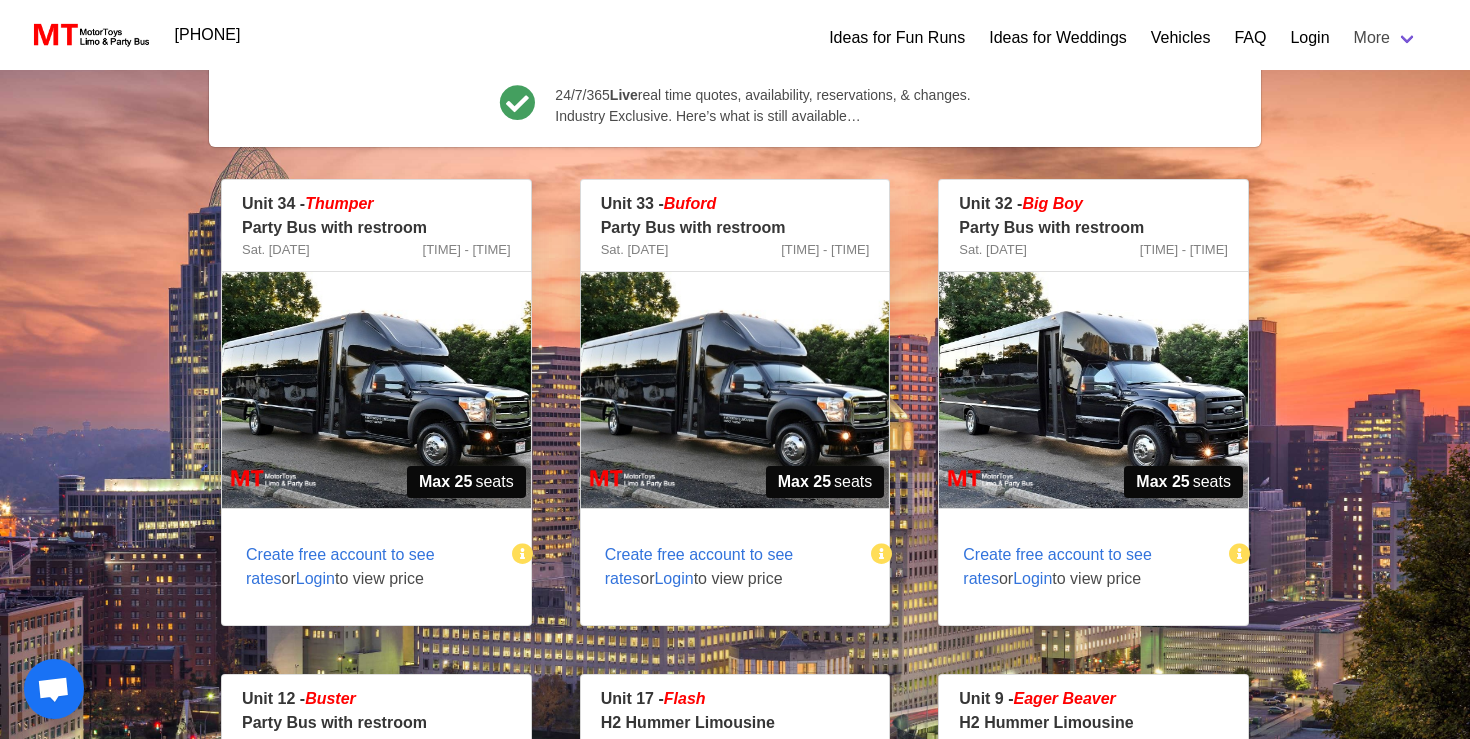 scroll, scrollTop: 372, scrollLeft: 0, axis: vertical 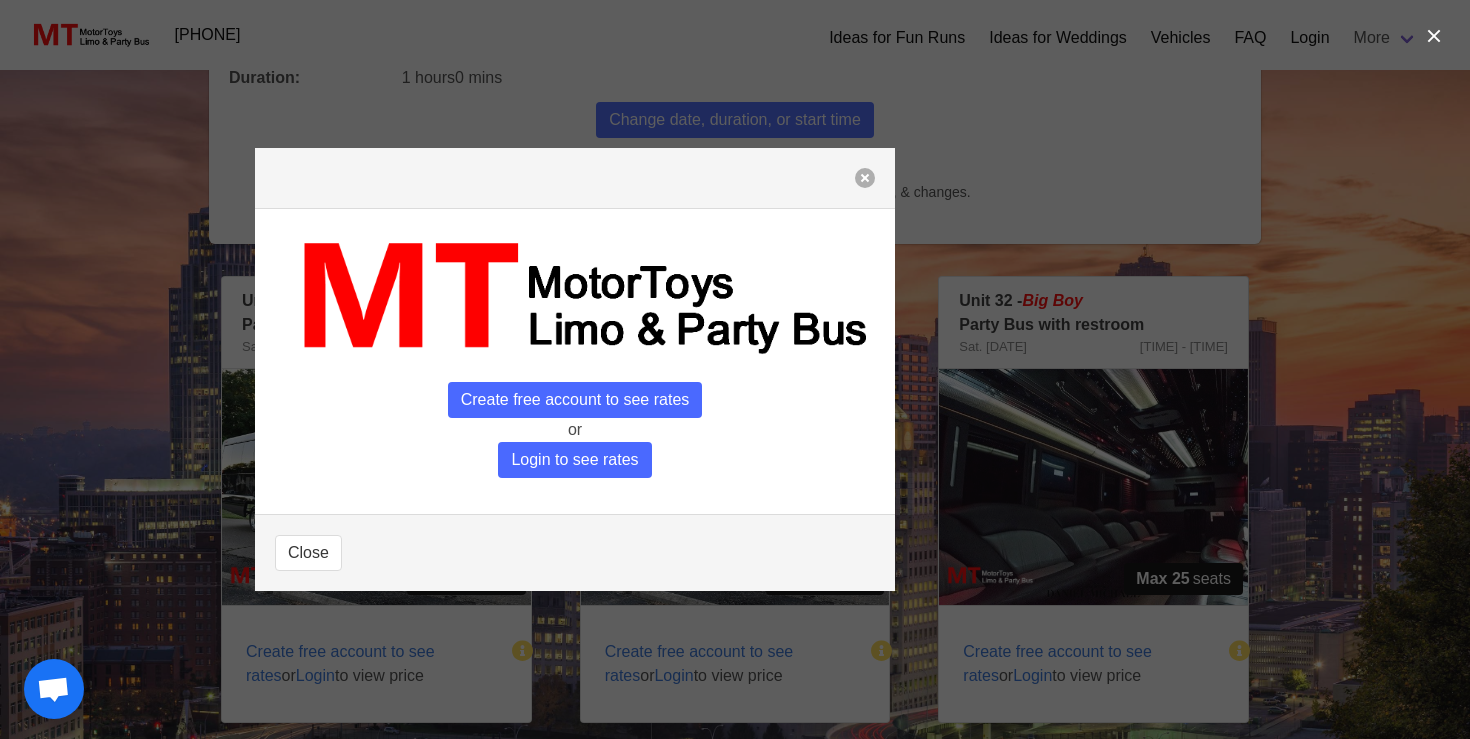click at bounding box center [865, 178] 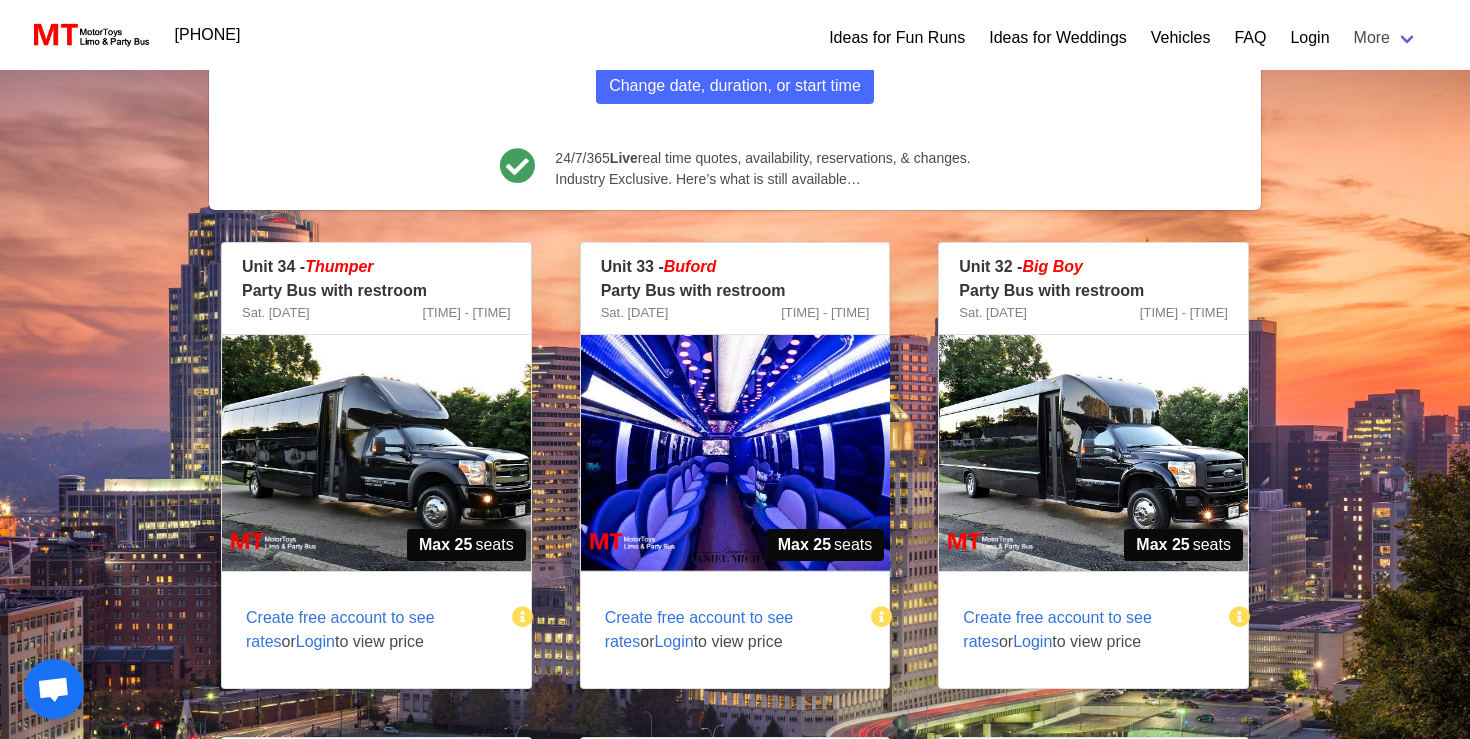 scroll, scrollTop: 420, scrollLeft: 0, axis: vertical 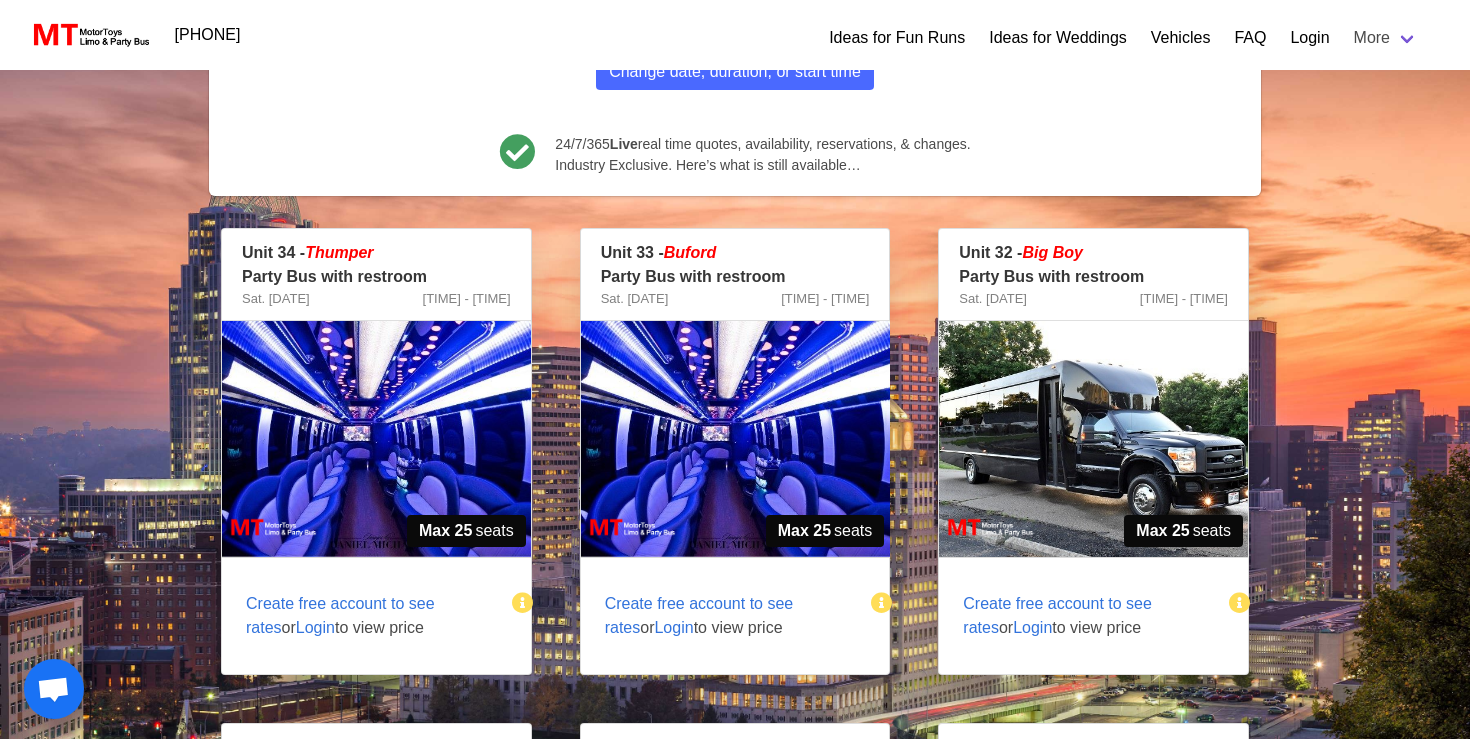 click at bounding box center [376, 439] 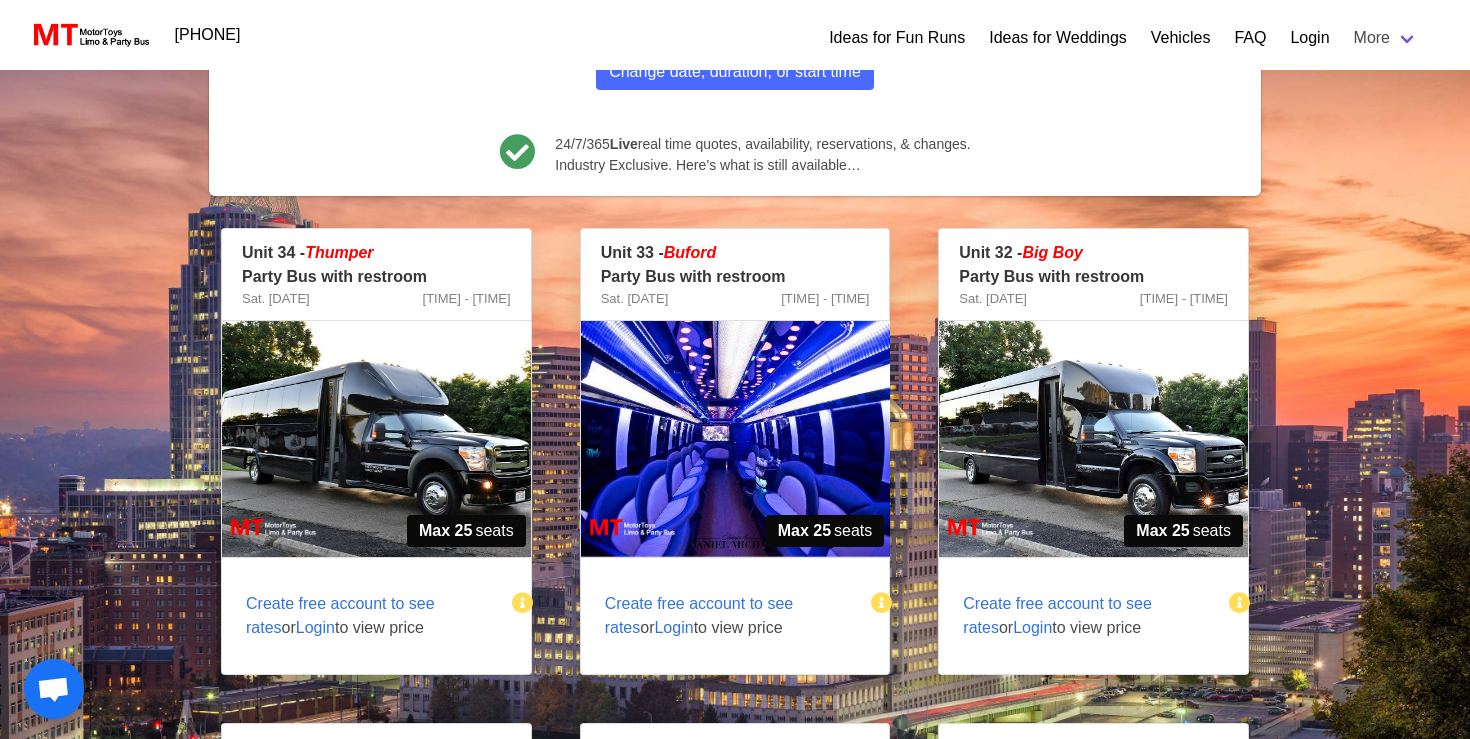 click on "Create free account to see rates" at bounding box center [340, 615] 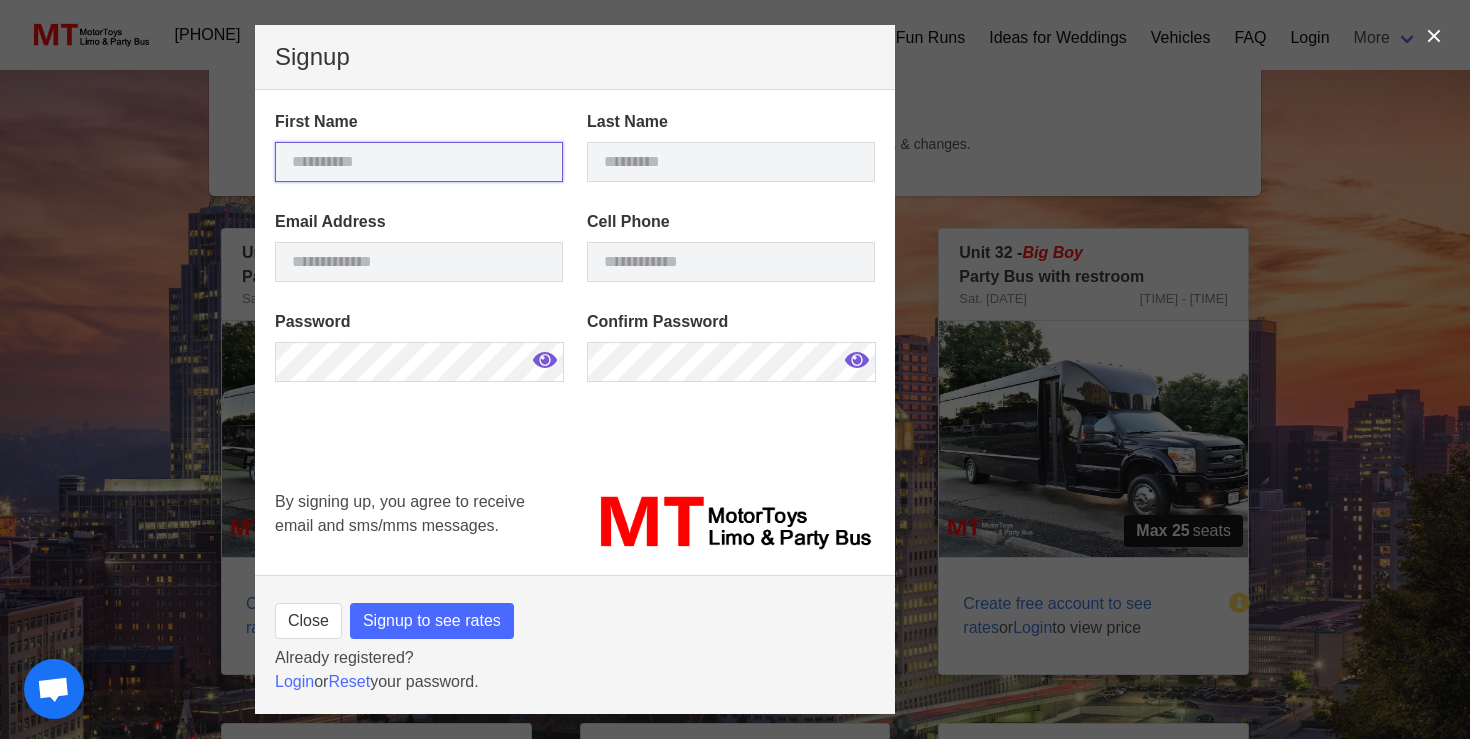click at bounding box center [419, 162] 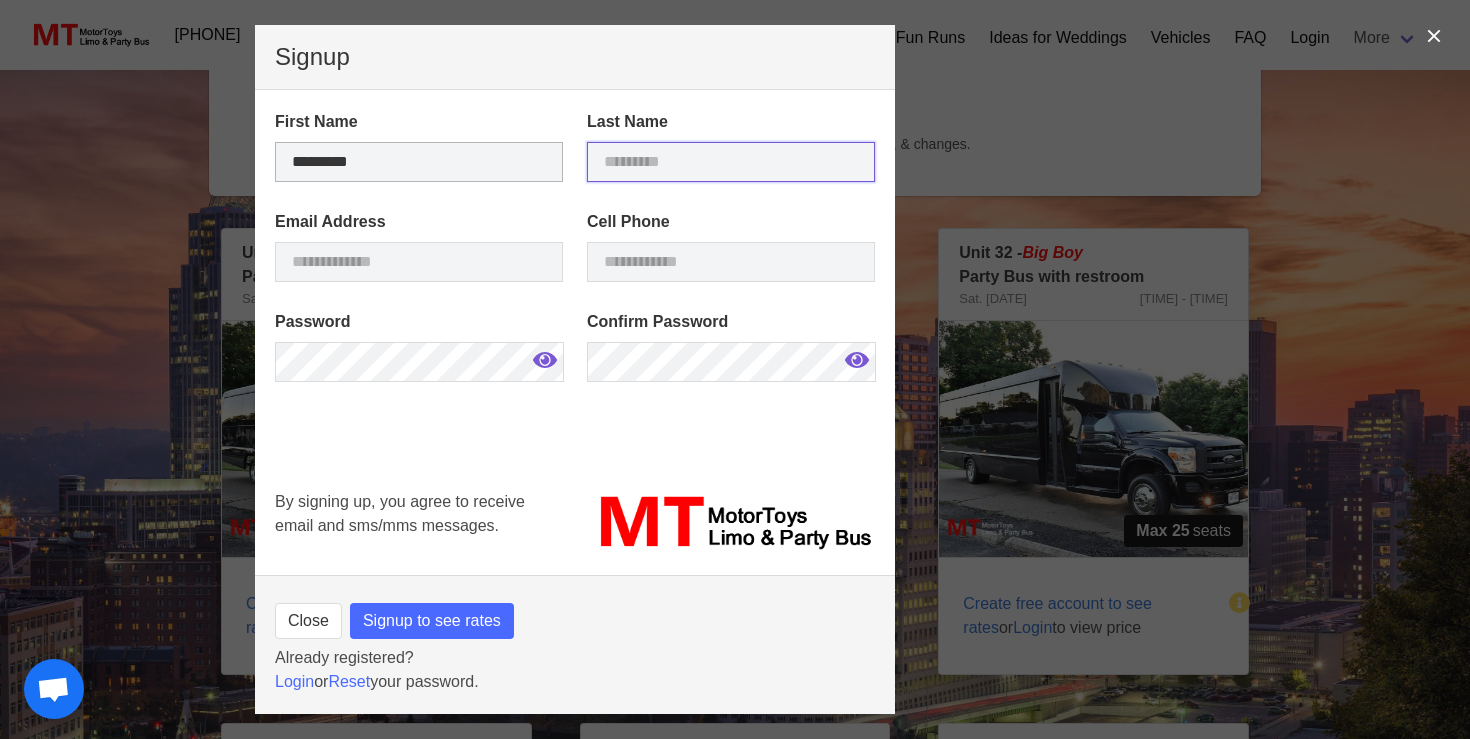 type on "******" 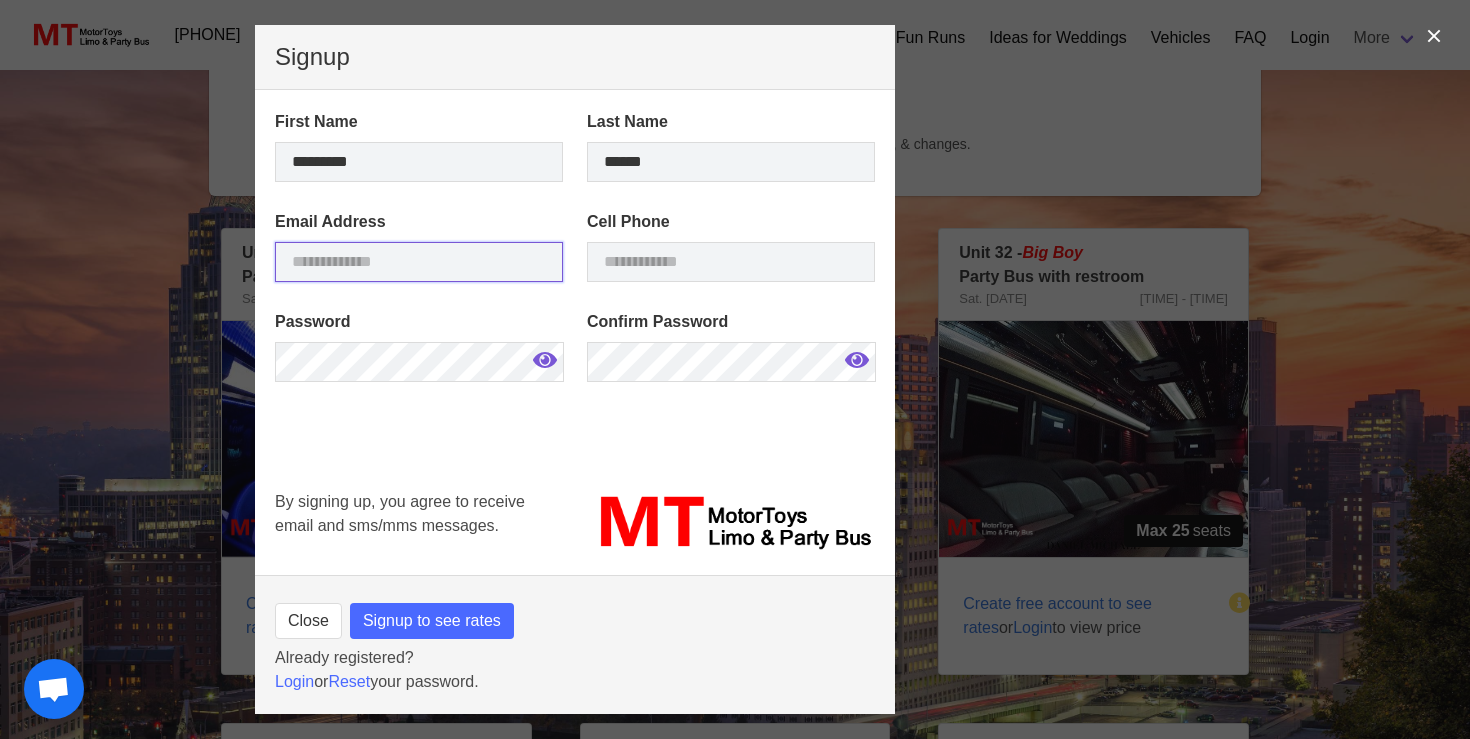 click at bounding box center (419, 262) 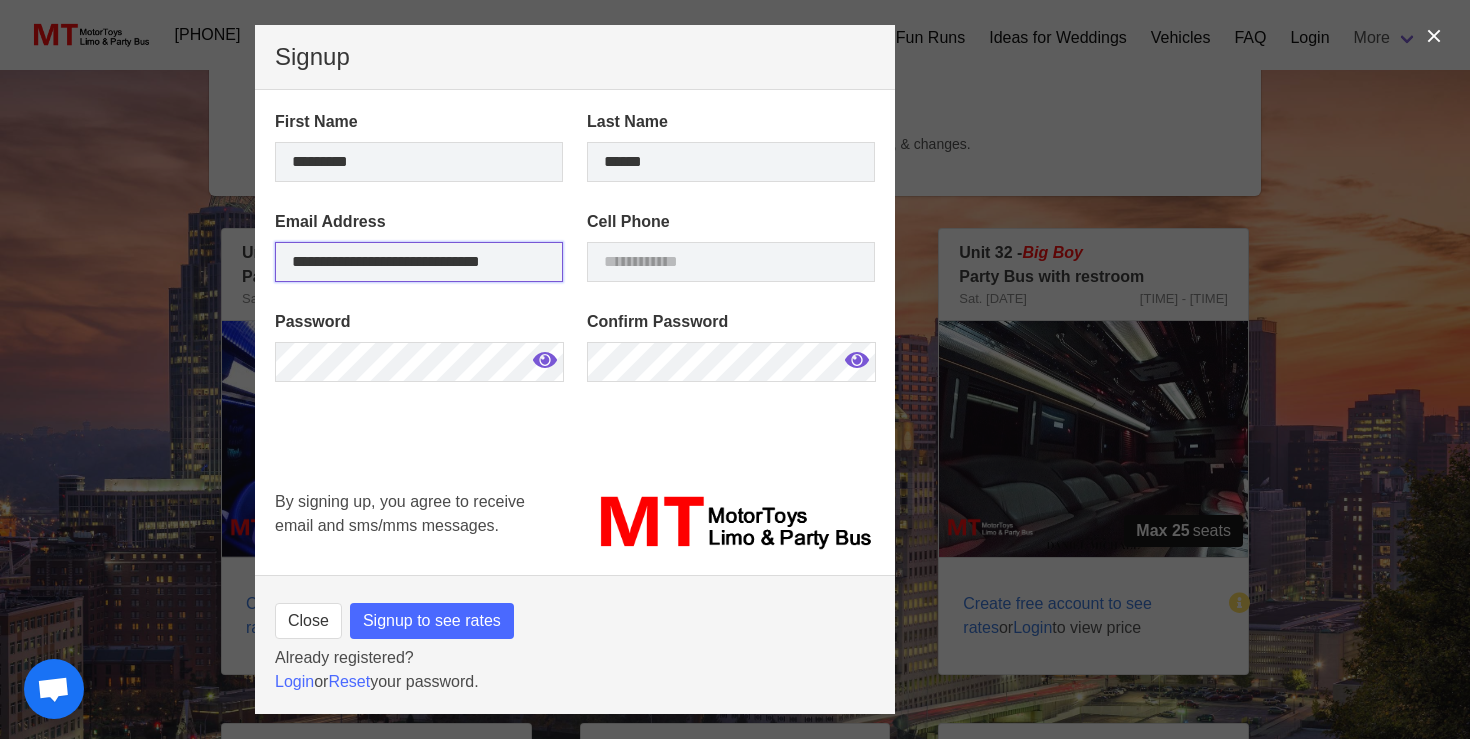 type on "**********" 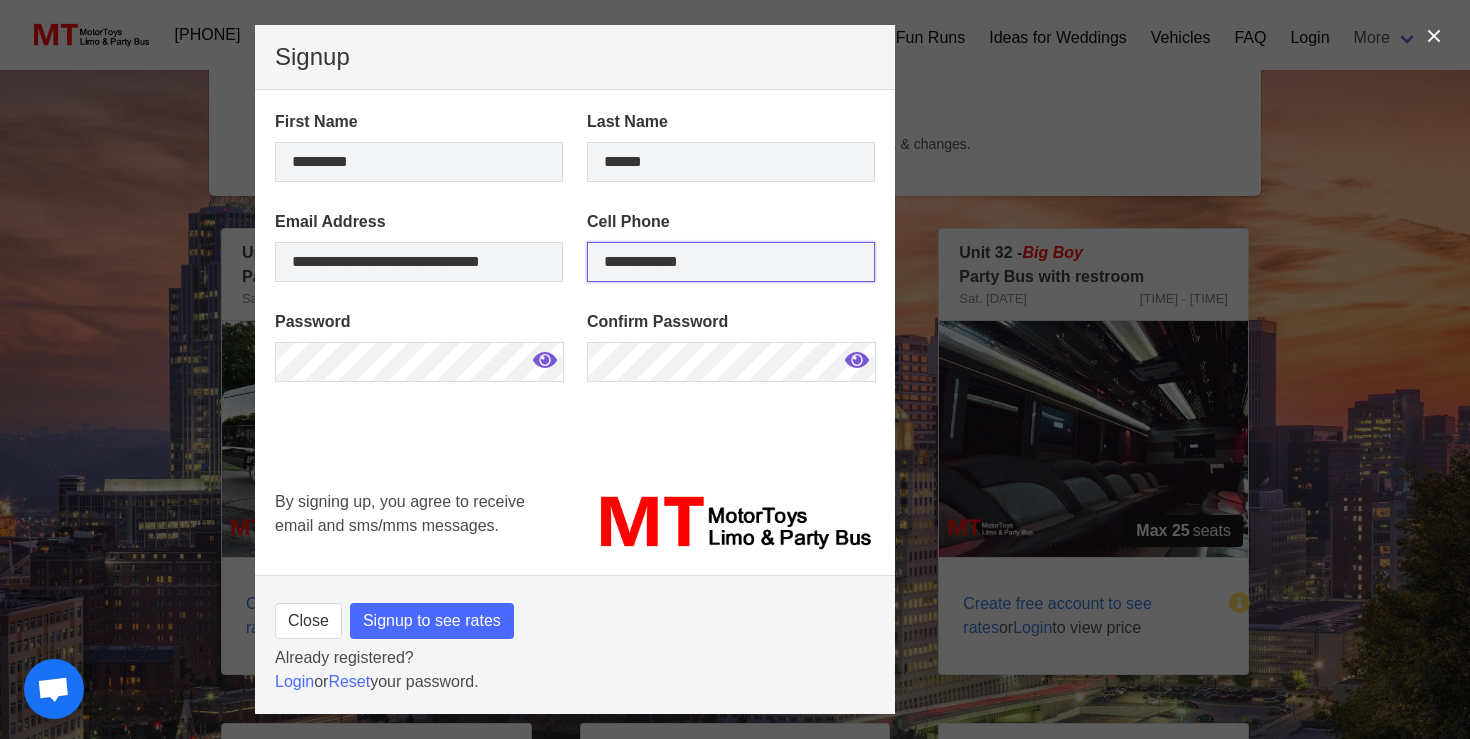 type on "**********" 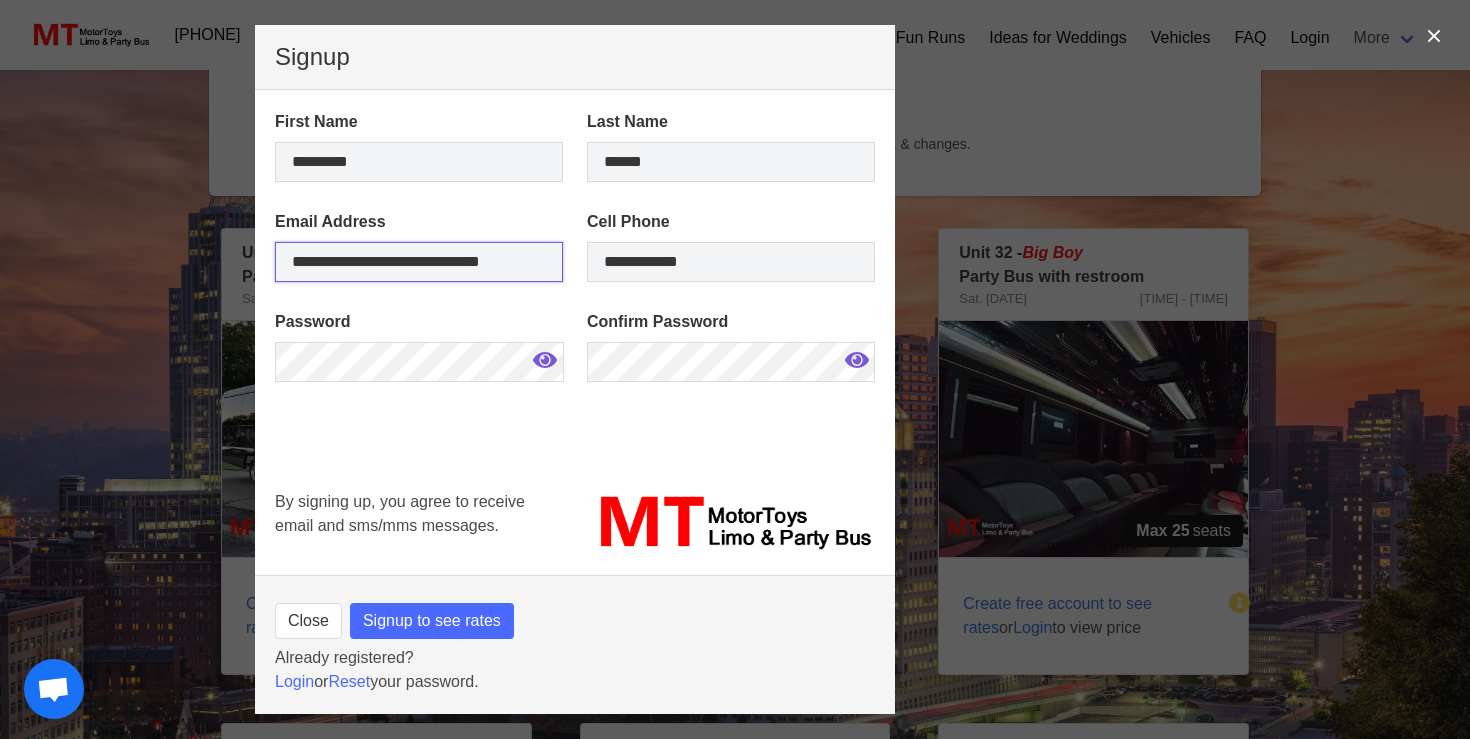 click on "**********" at bounding box center (419, 262) 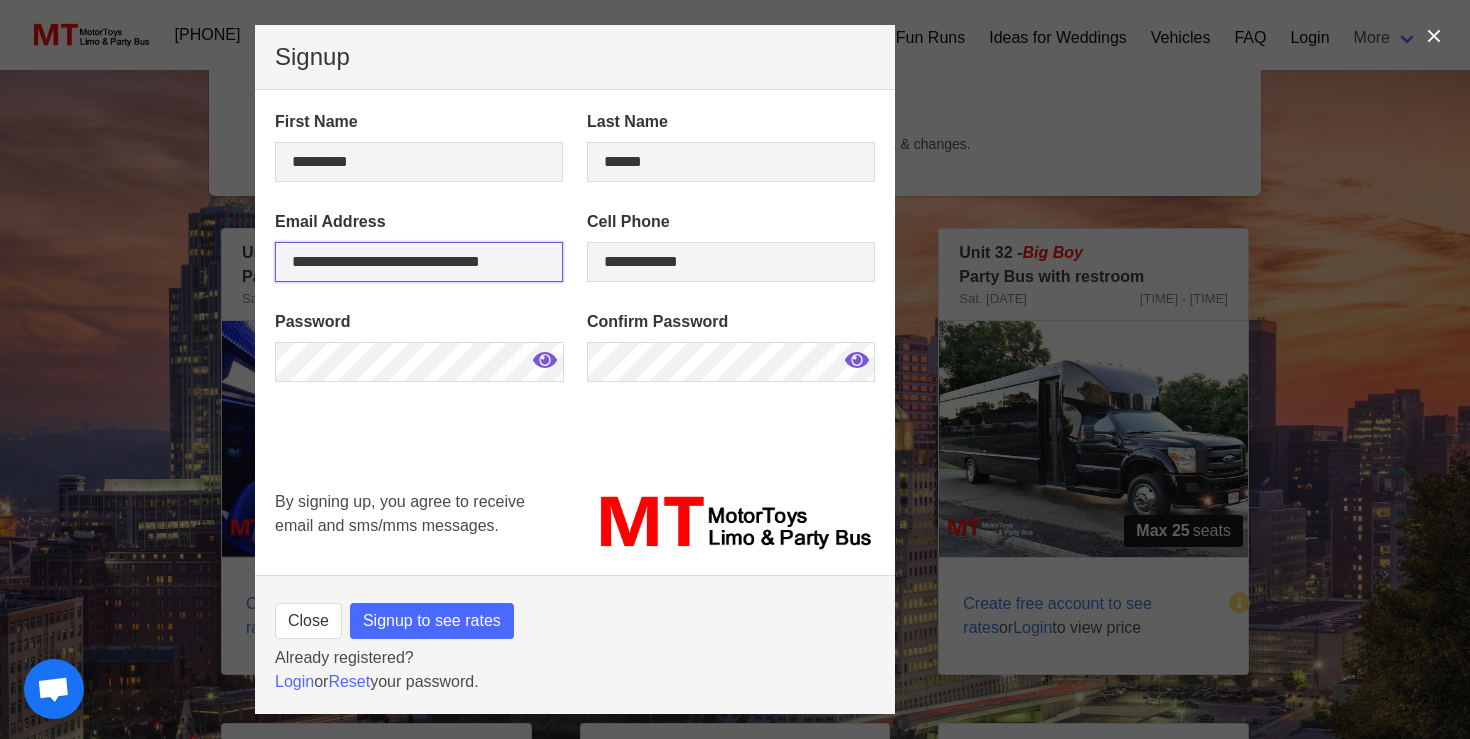 drag, startPoint x: 441, startPoint y: 262, endPoint x: 444, endPoint y: 294, distance: 32.140316 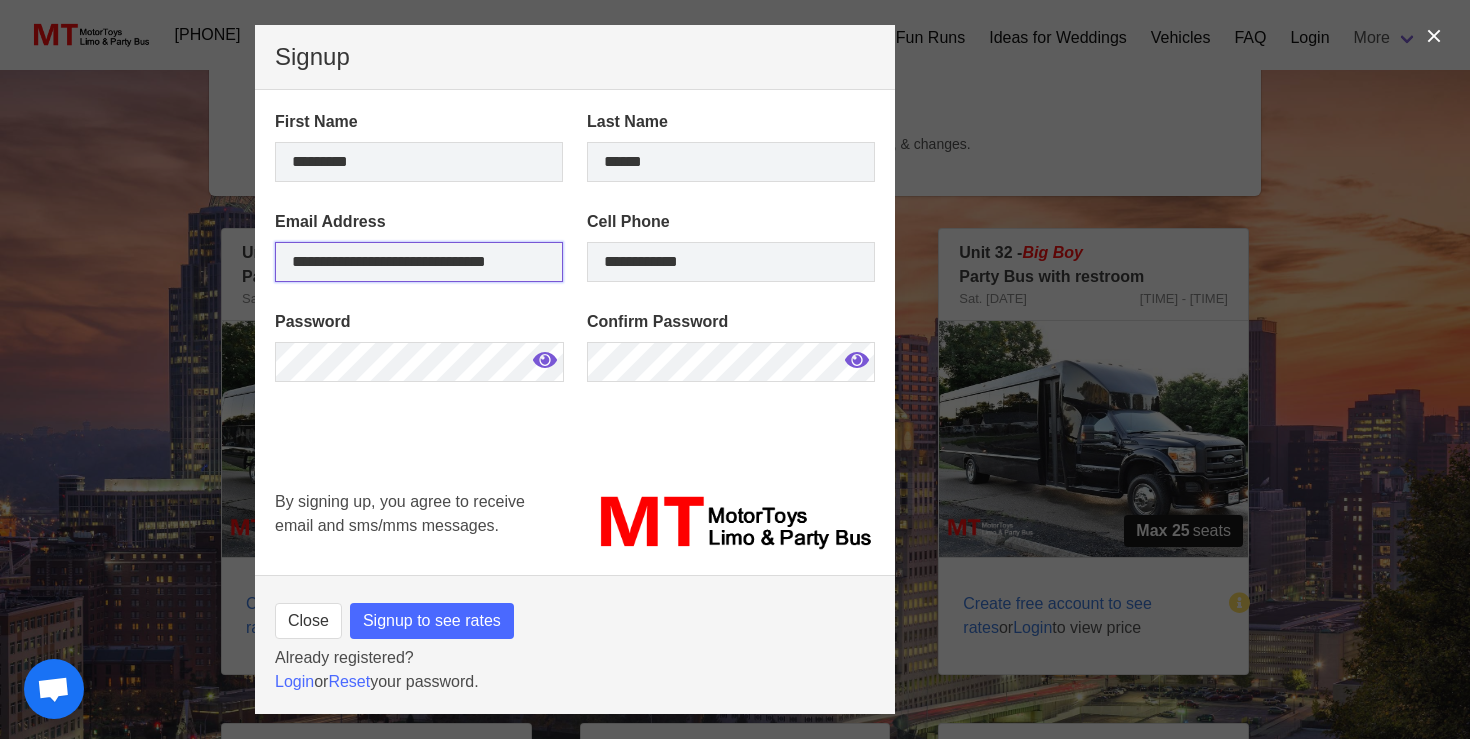 type on "**********" 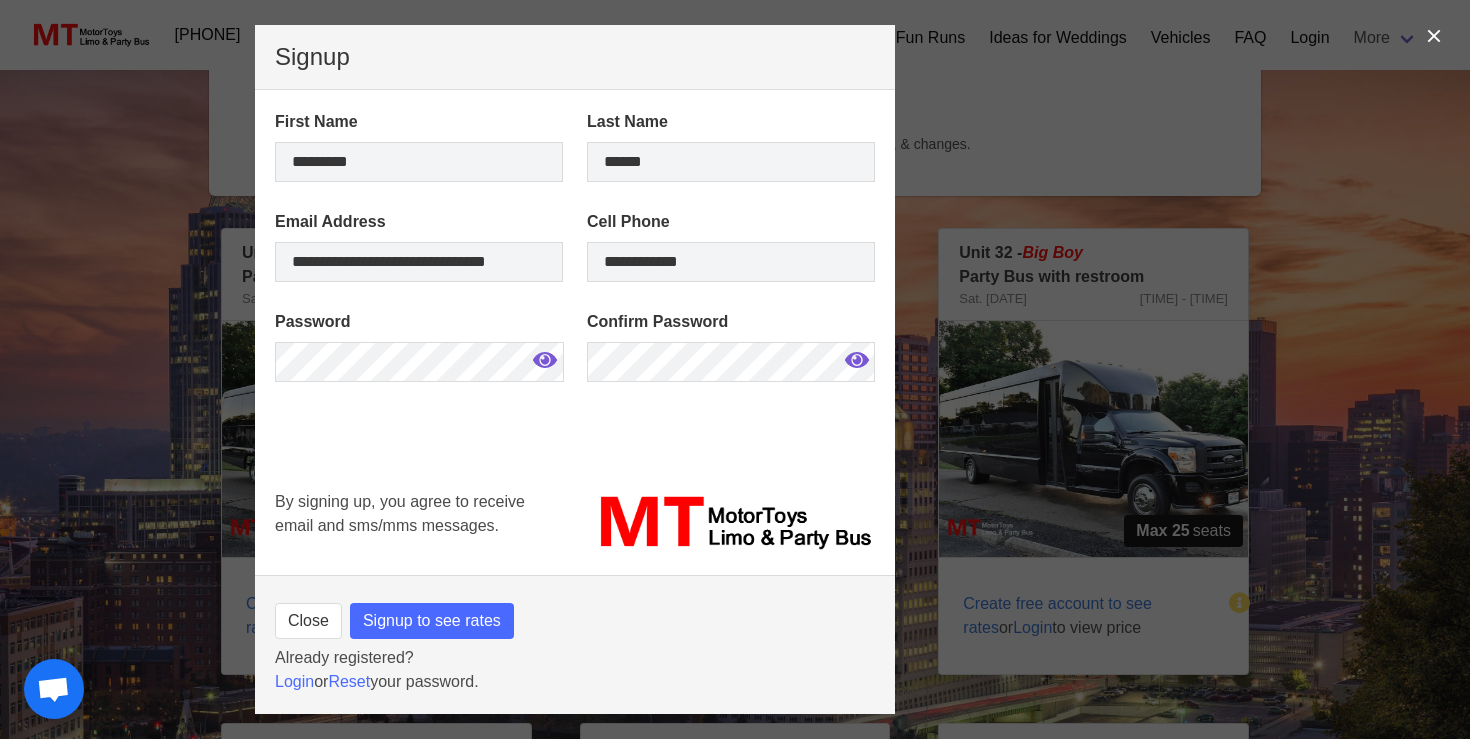 click on "Email Address   [EMAIL]" at bounding box center [419, 148] 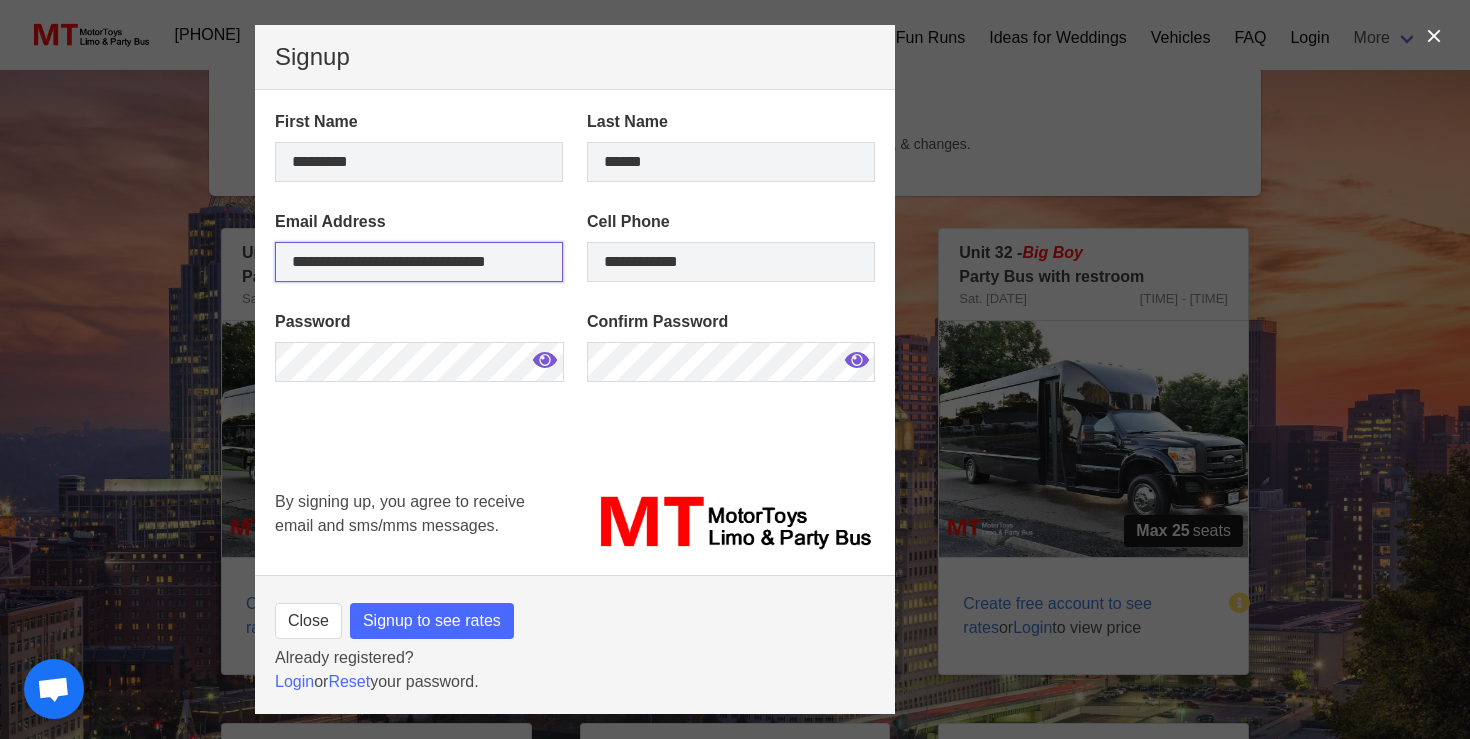 scroll, scrollTop: 0, scrollLeft: 6, axis: horizontal 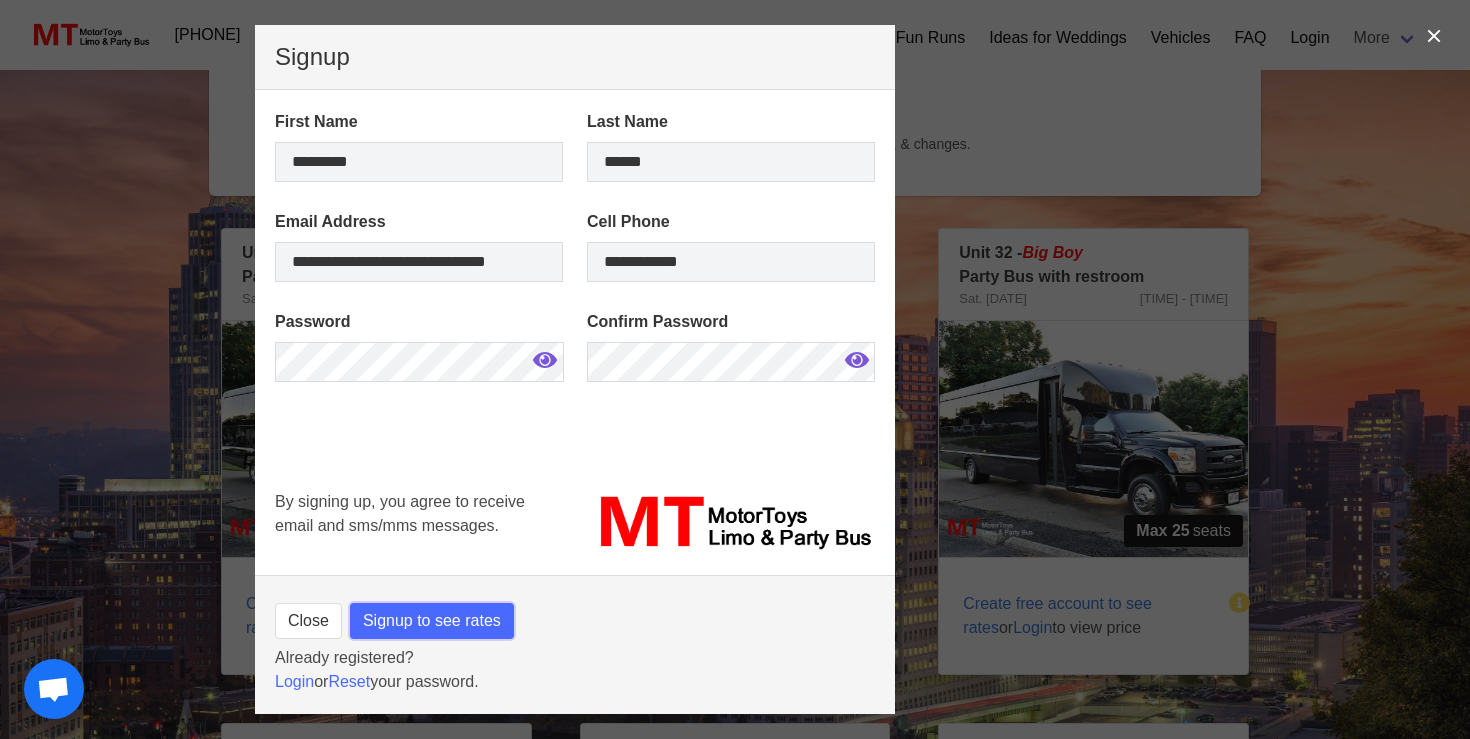 click on "Signup to see rates" at bounding box center [432, 621] 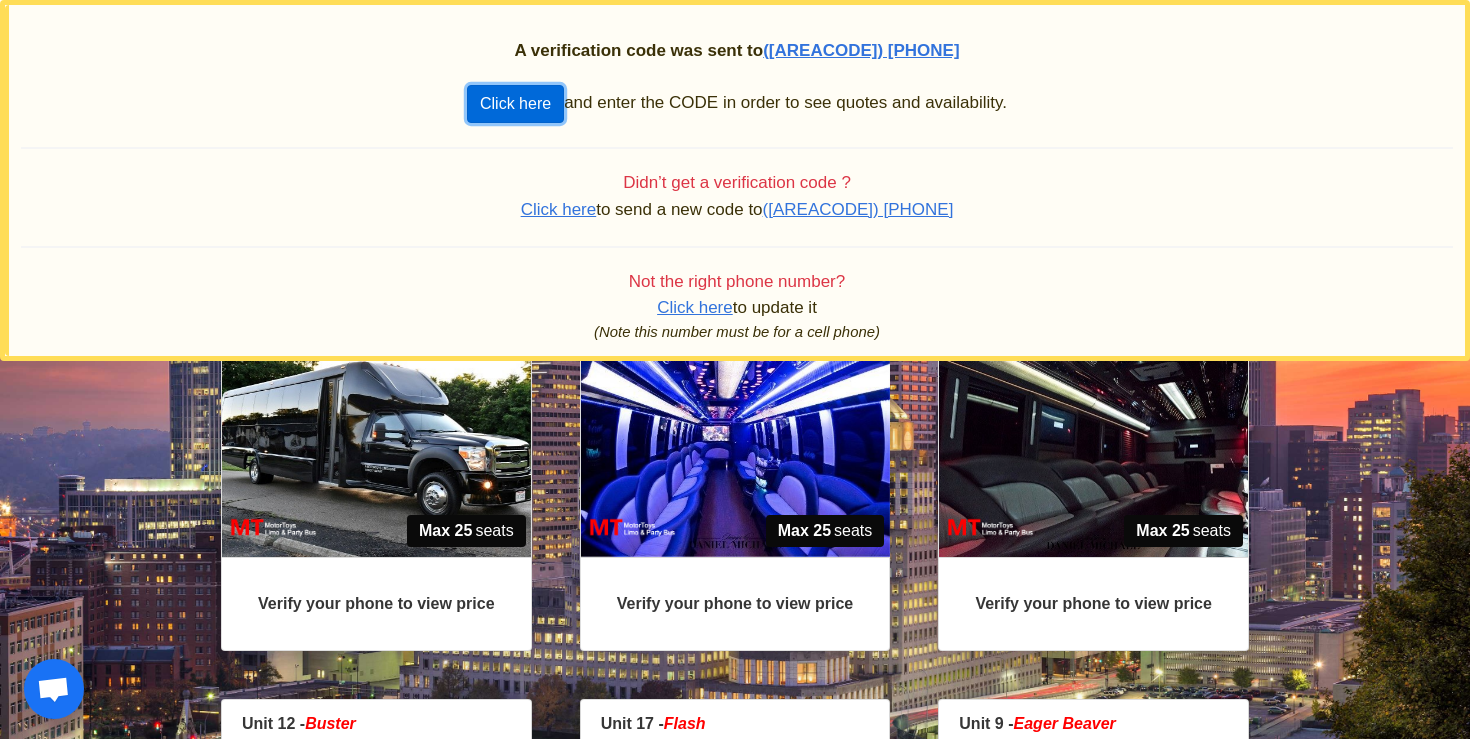 click on "Click here" at bounding box center [515, 104] 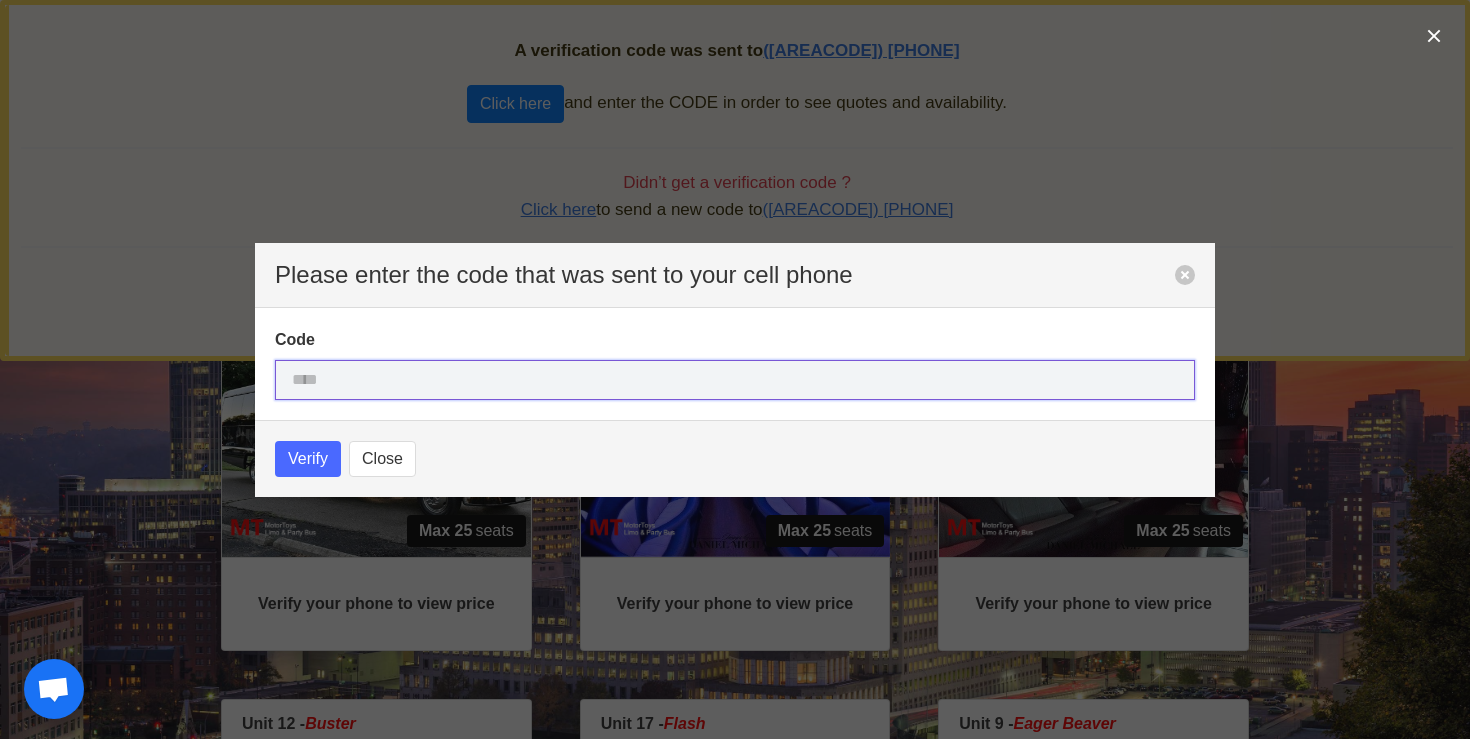 click at bounding box center (735, 380) 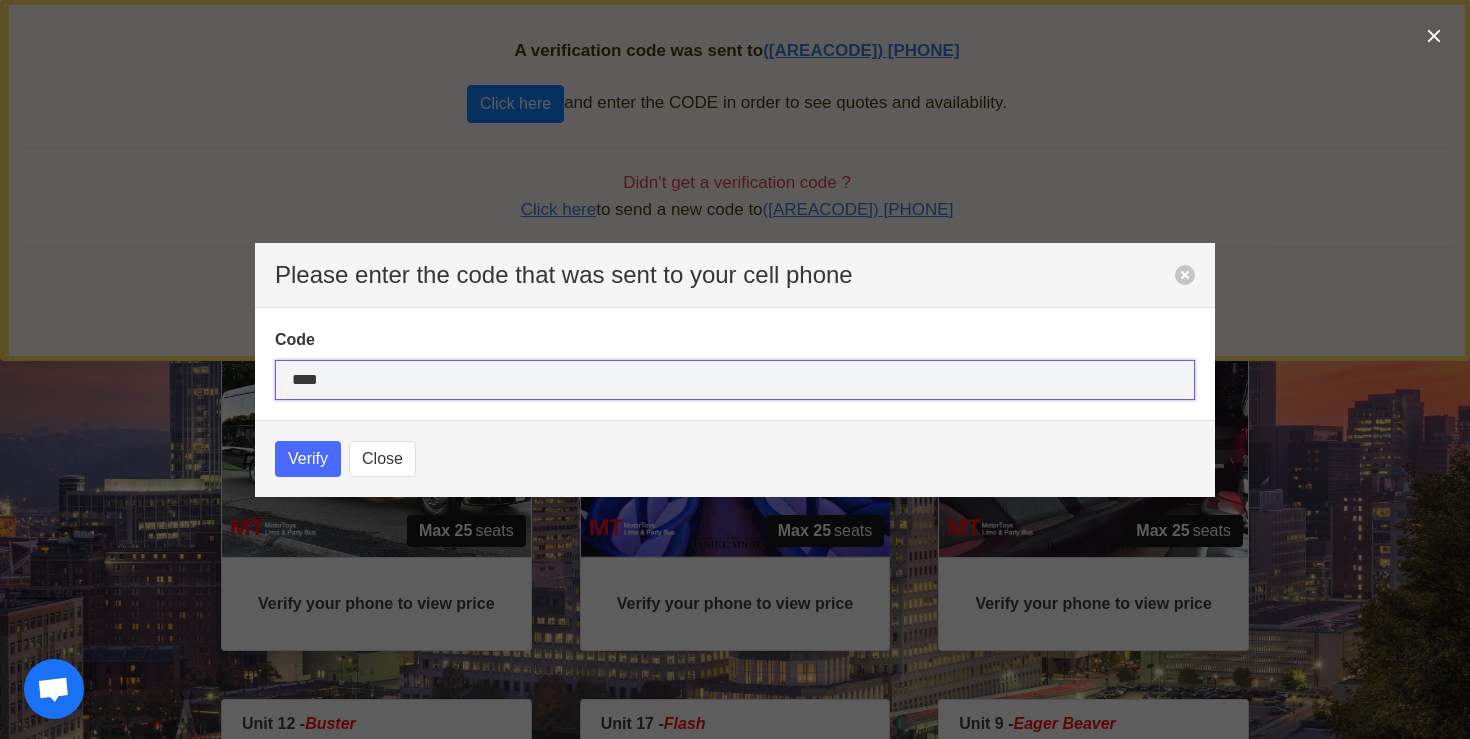 type on "****" 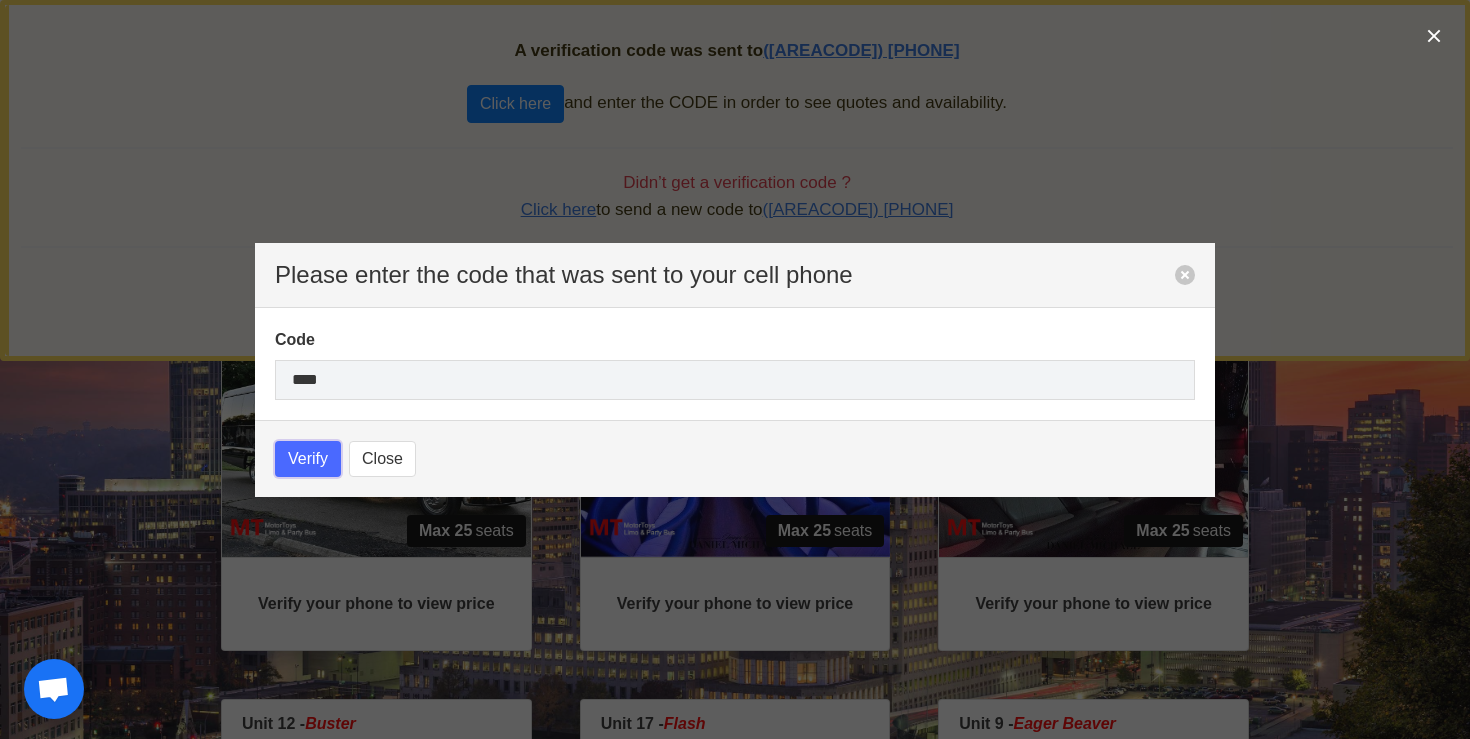 click on "Verify" at bounding box center [308, 459] 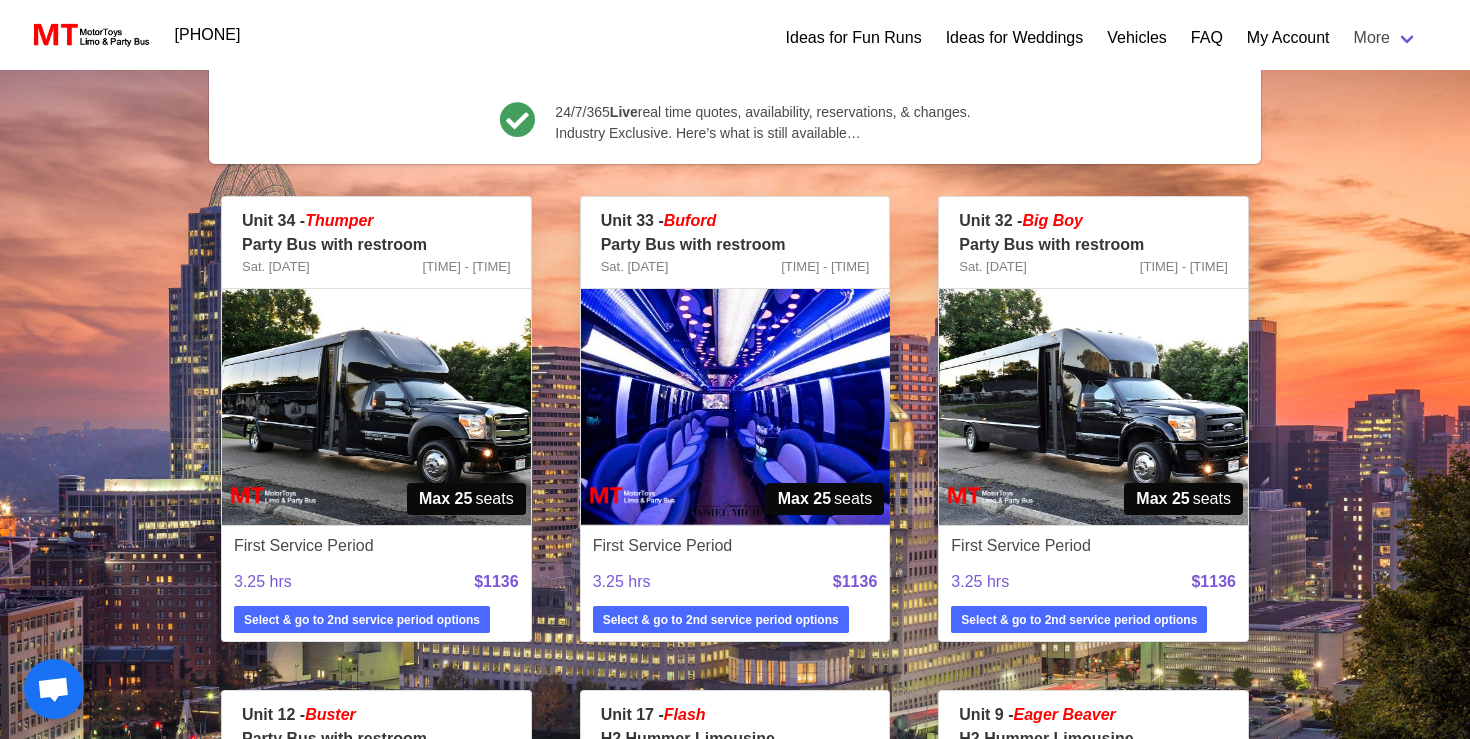scroll, scrollTop: 471, scrollLeft: 0, axis: vertical 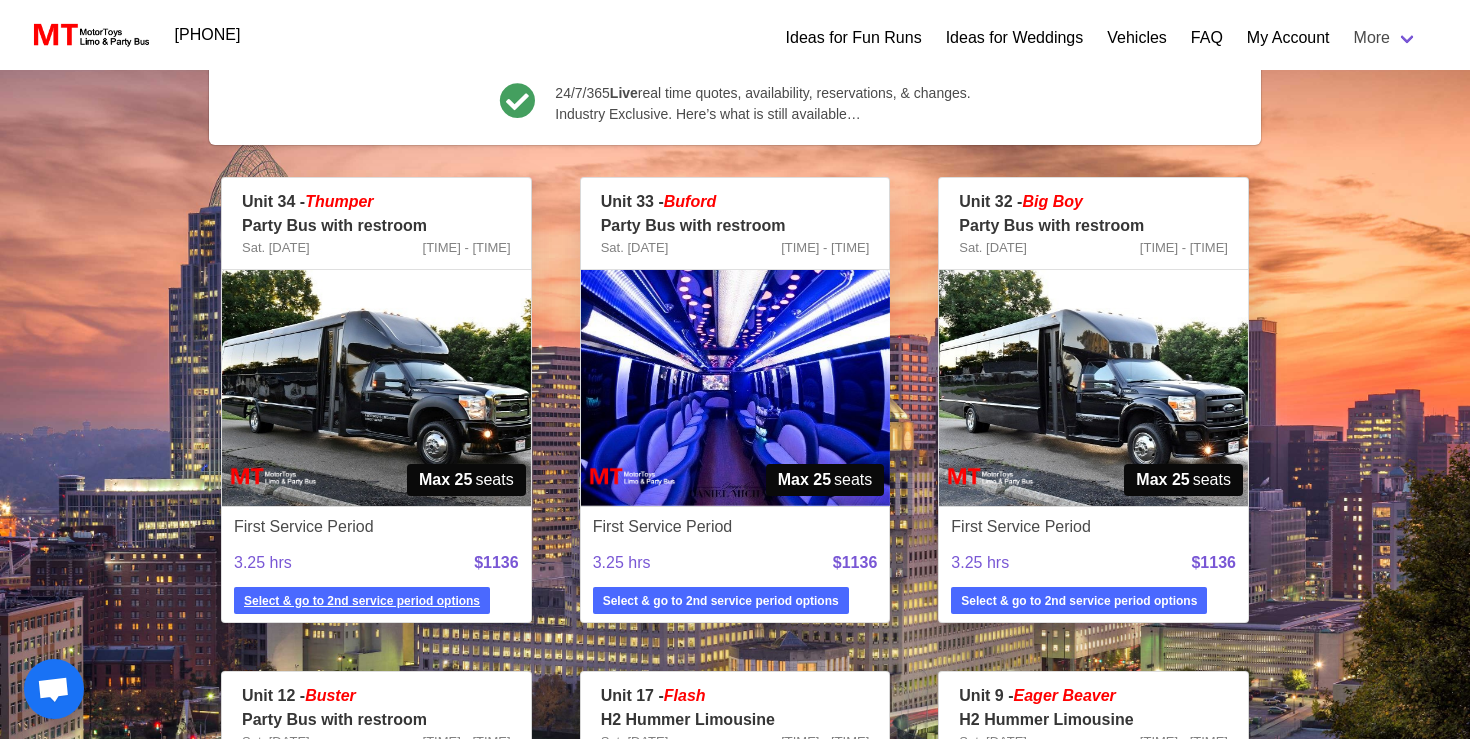 click on "Select & go to 2nd service period options" at bounding box center (362, 601) 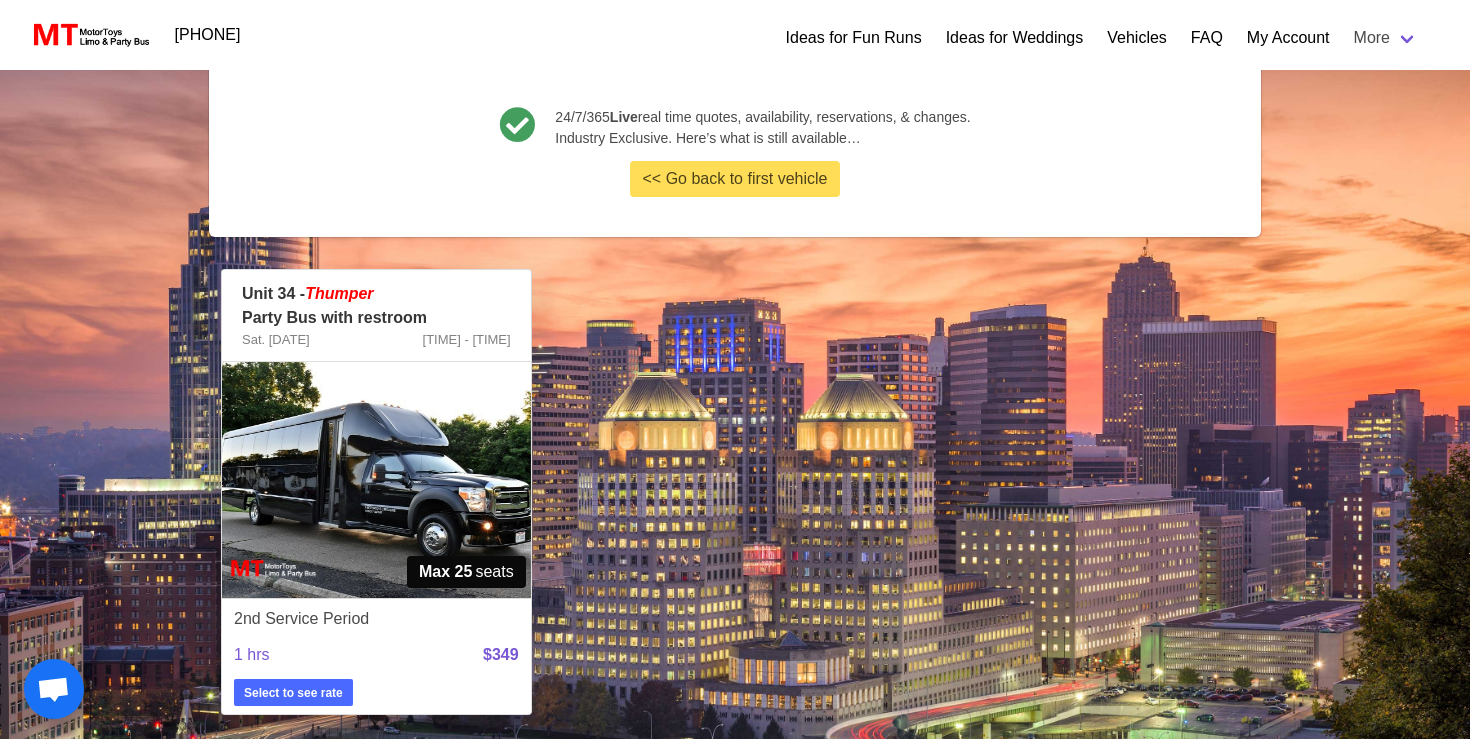 scroll, scrollTop: 447, scrollLeft: 0, axis: vertical 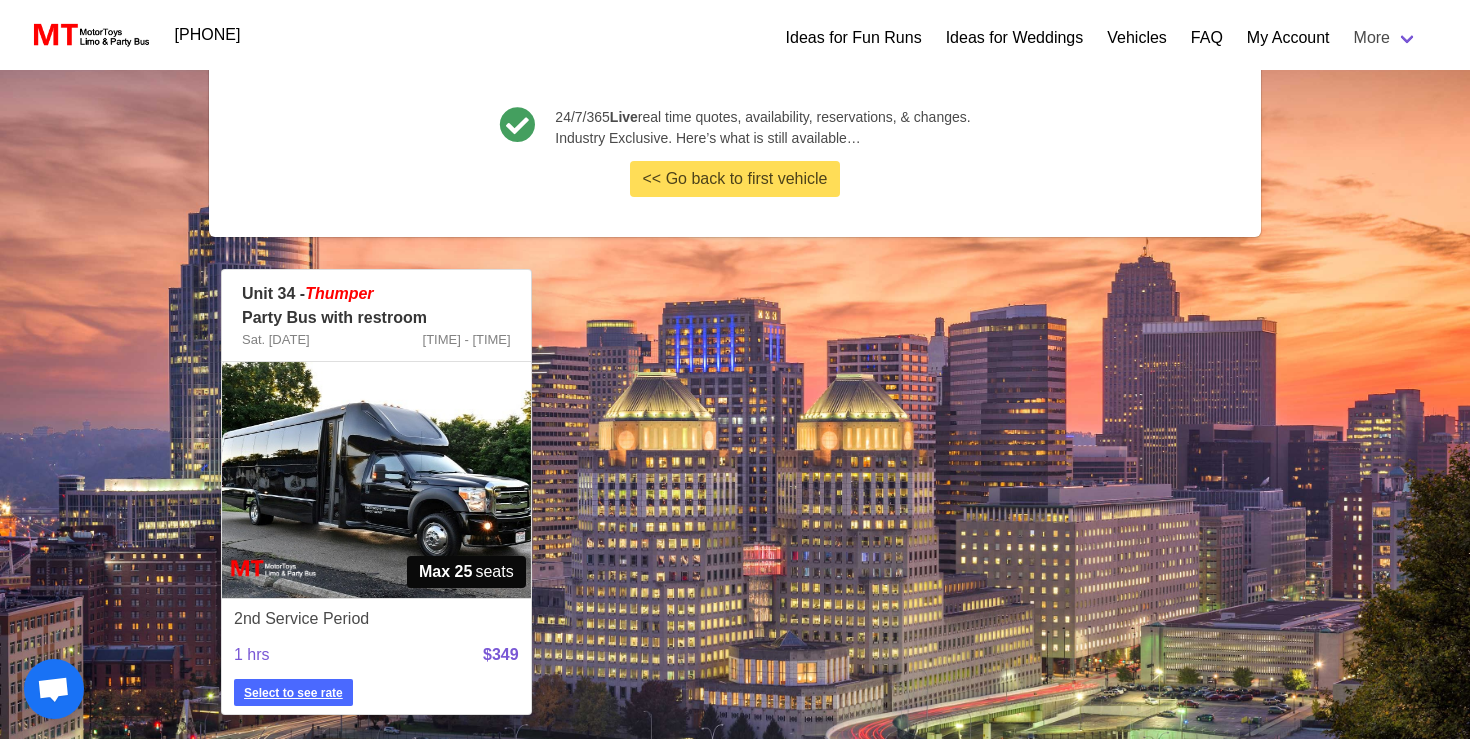click on "Select to see rate" at bounding box center [293, 693] 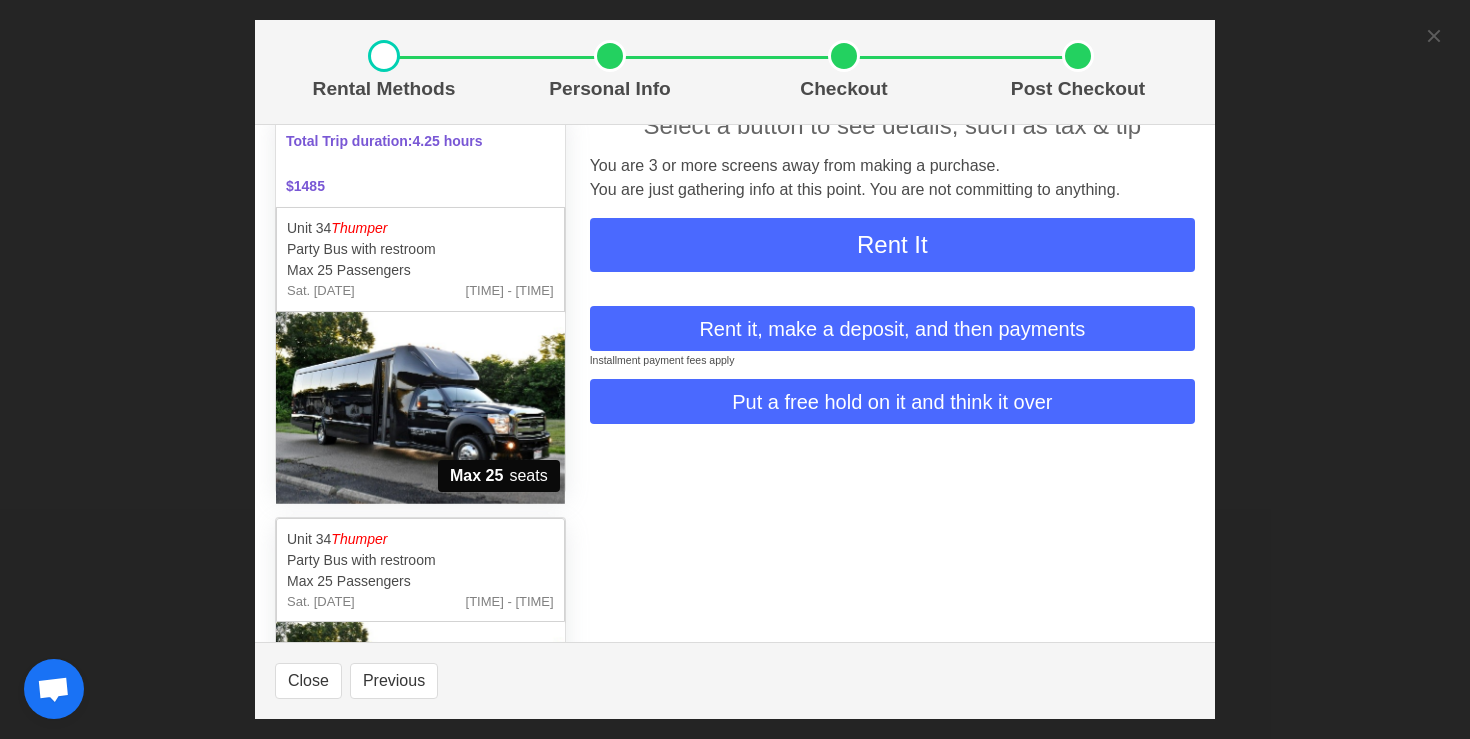 scroll, scrollTop: 0, scrollLeft: 0, axis: both 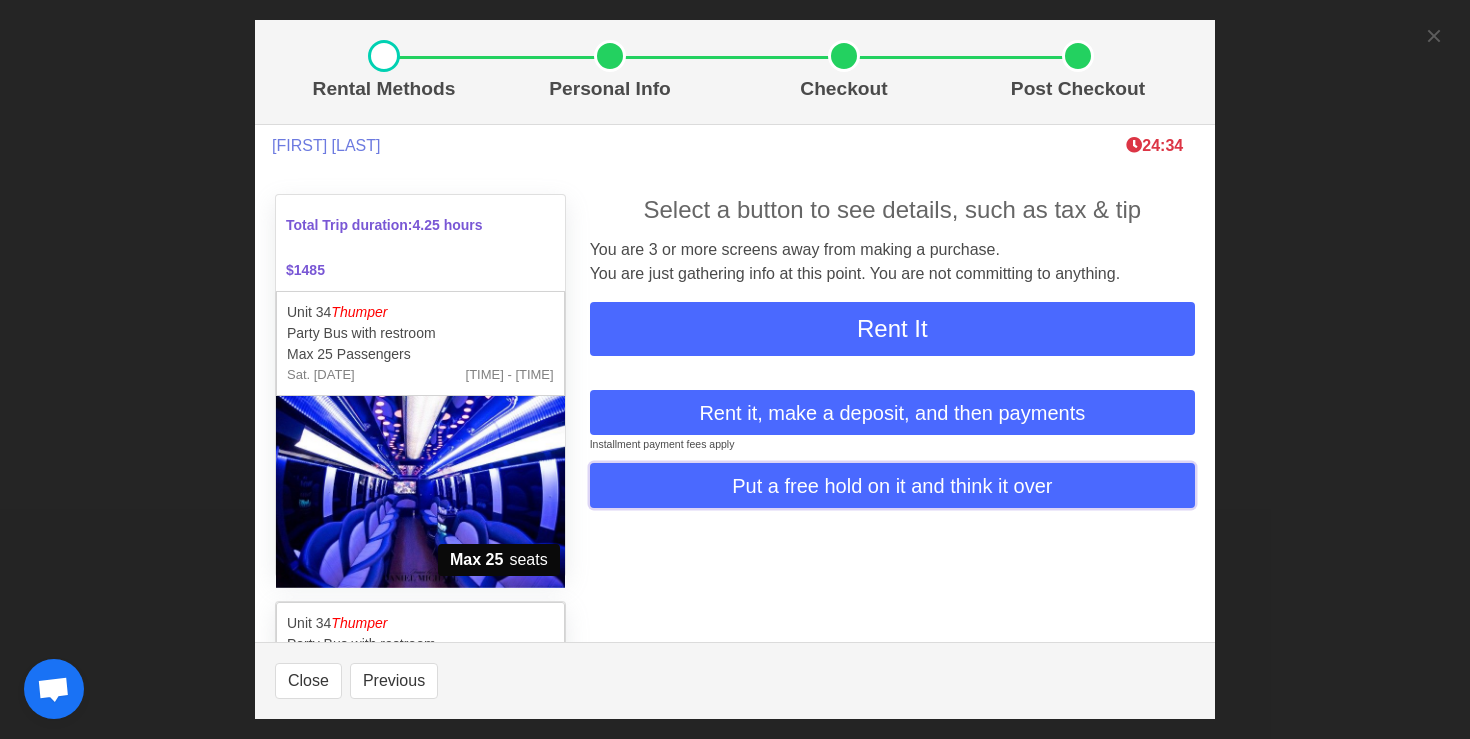 click on "Put a free hold on it and think it over" at bounding box center (892, 329) 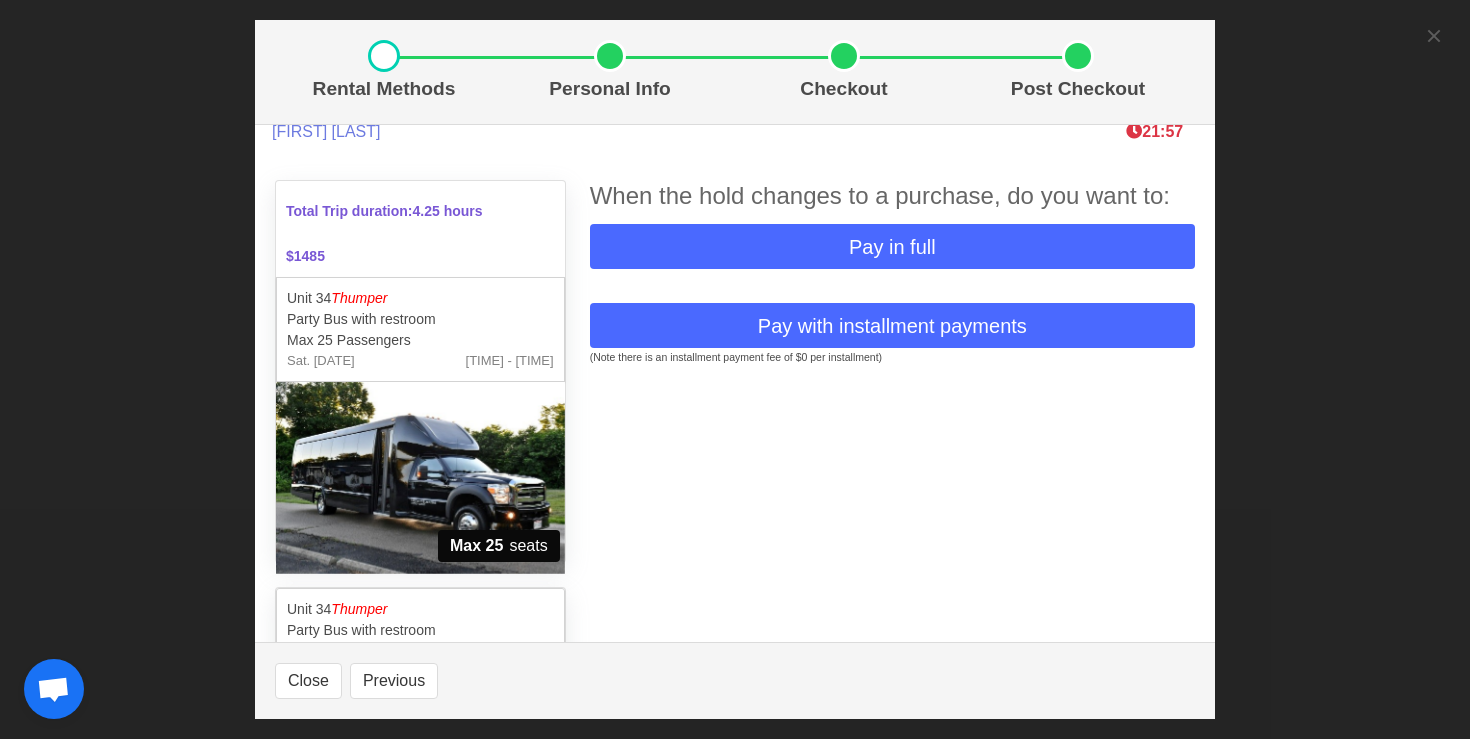 scroll, scrollTop: 1, scrollLeft: 0, axis: vertical 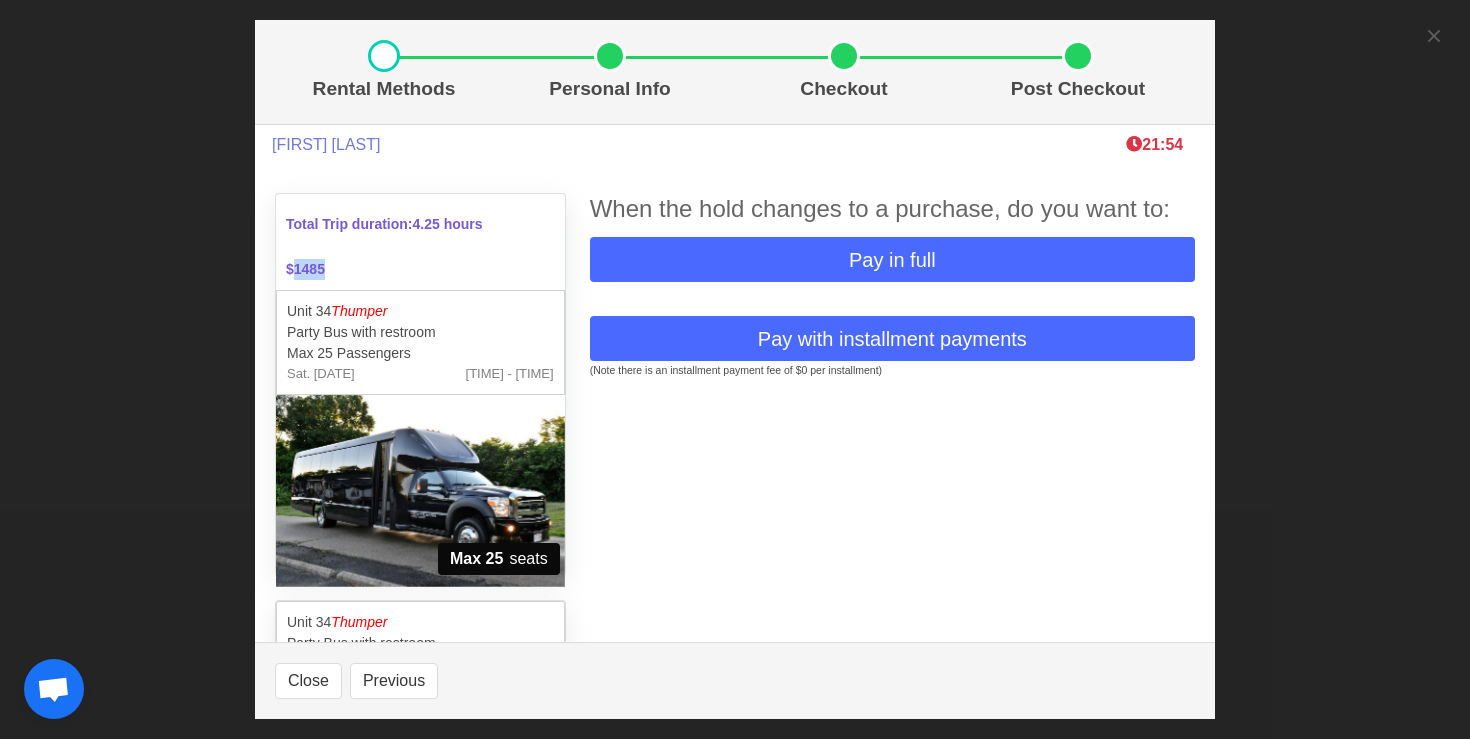 drag, startPoint x: 346, startPoint y: 272, endPoint x: 298, endPoint y: 273, distance: 48.010414 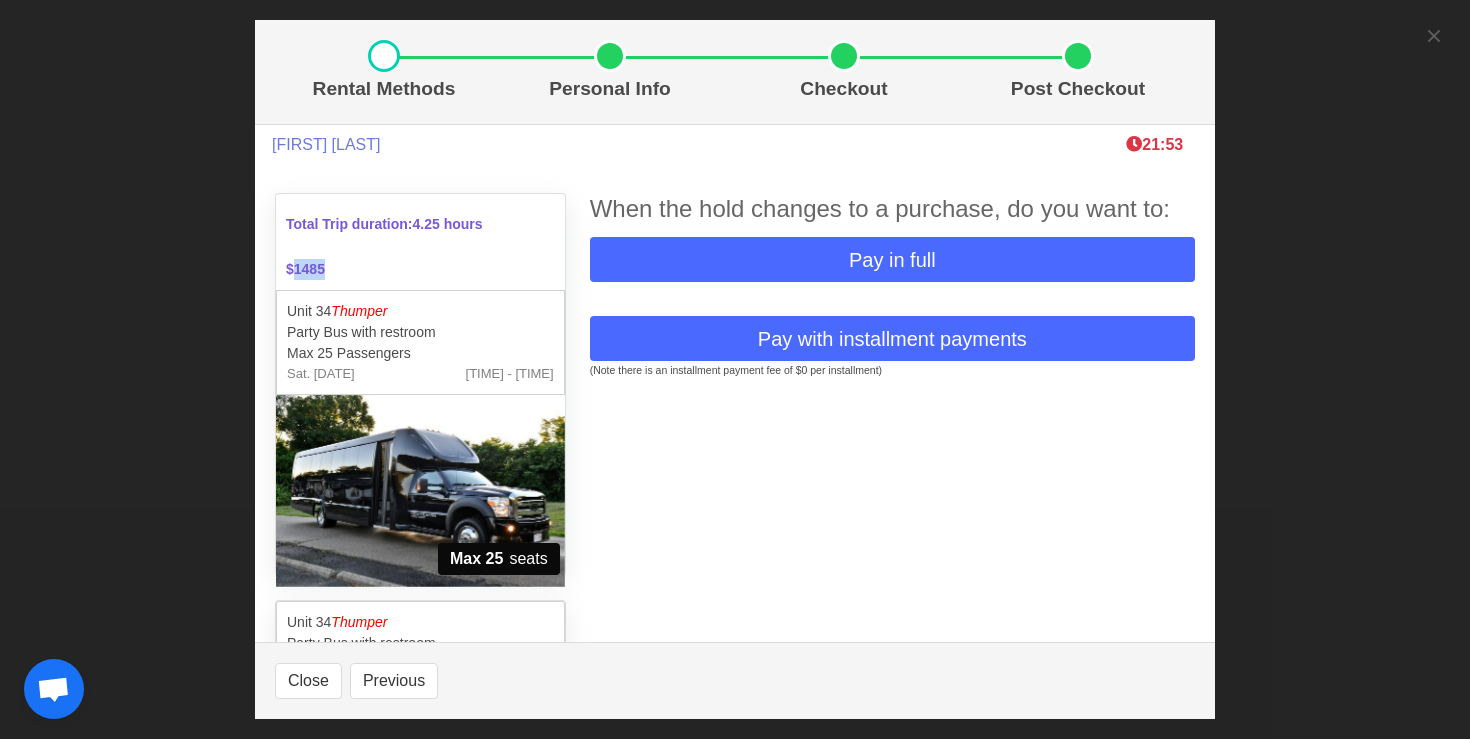 copy on "1485" 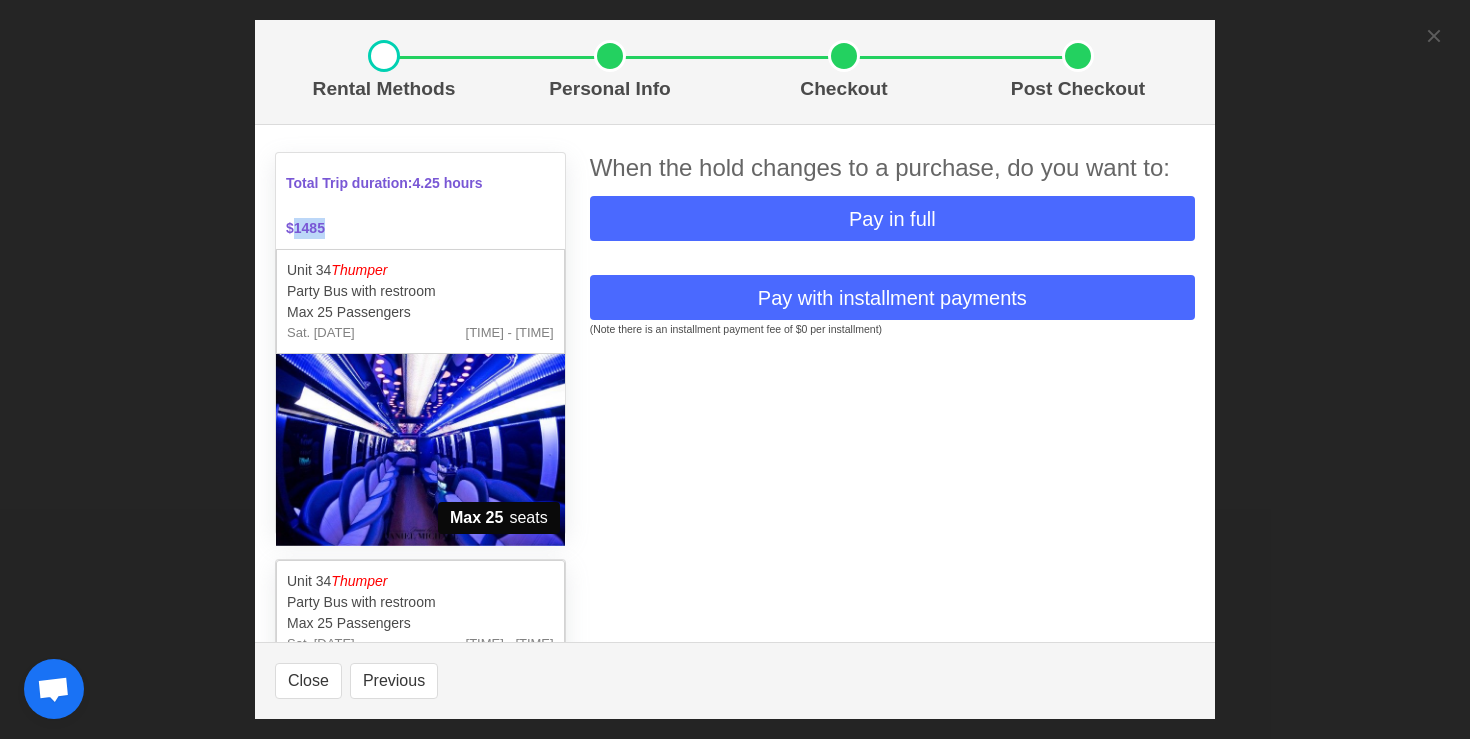 scroll, scrollTop: 0, scrollLeft: 0, axis: both 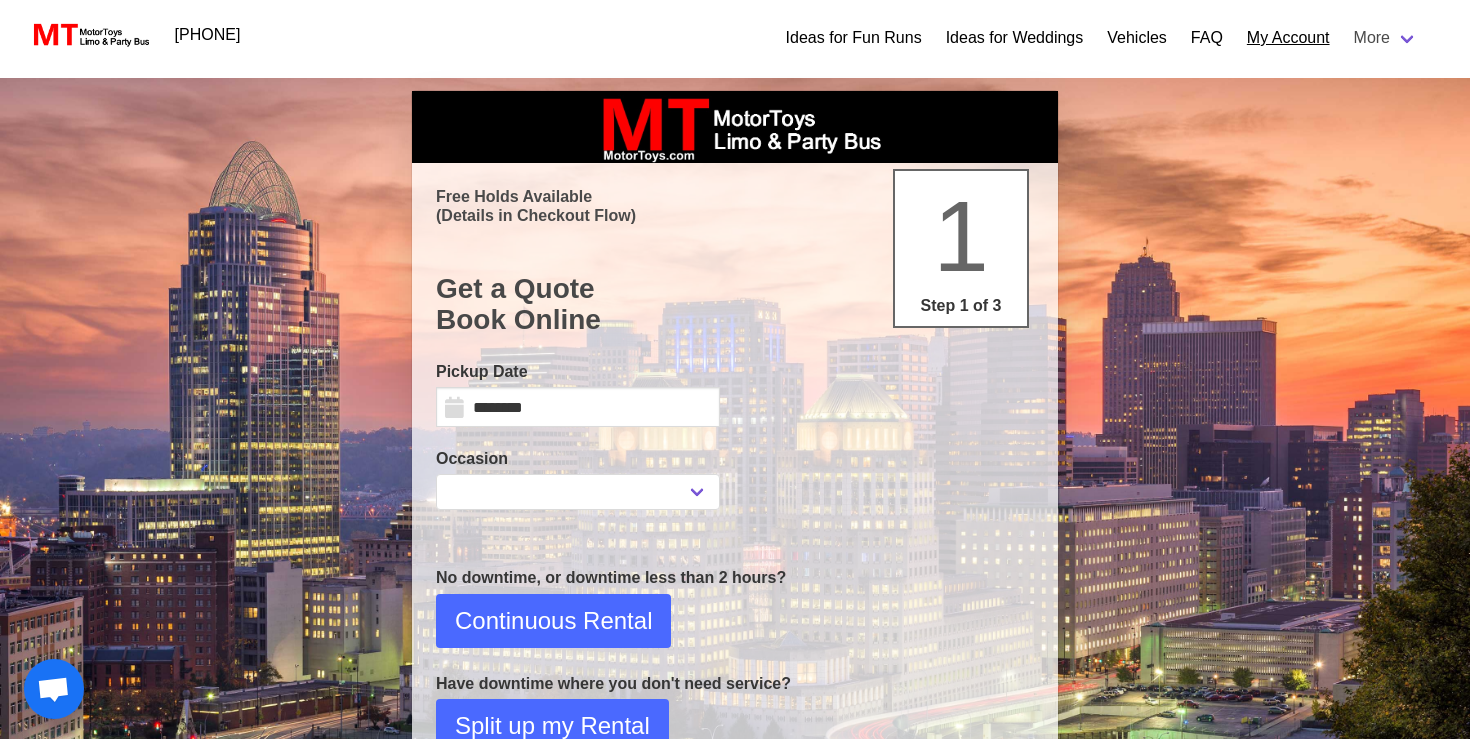 click on "My Account" at bounding box center (1288, 38) 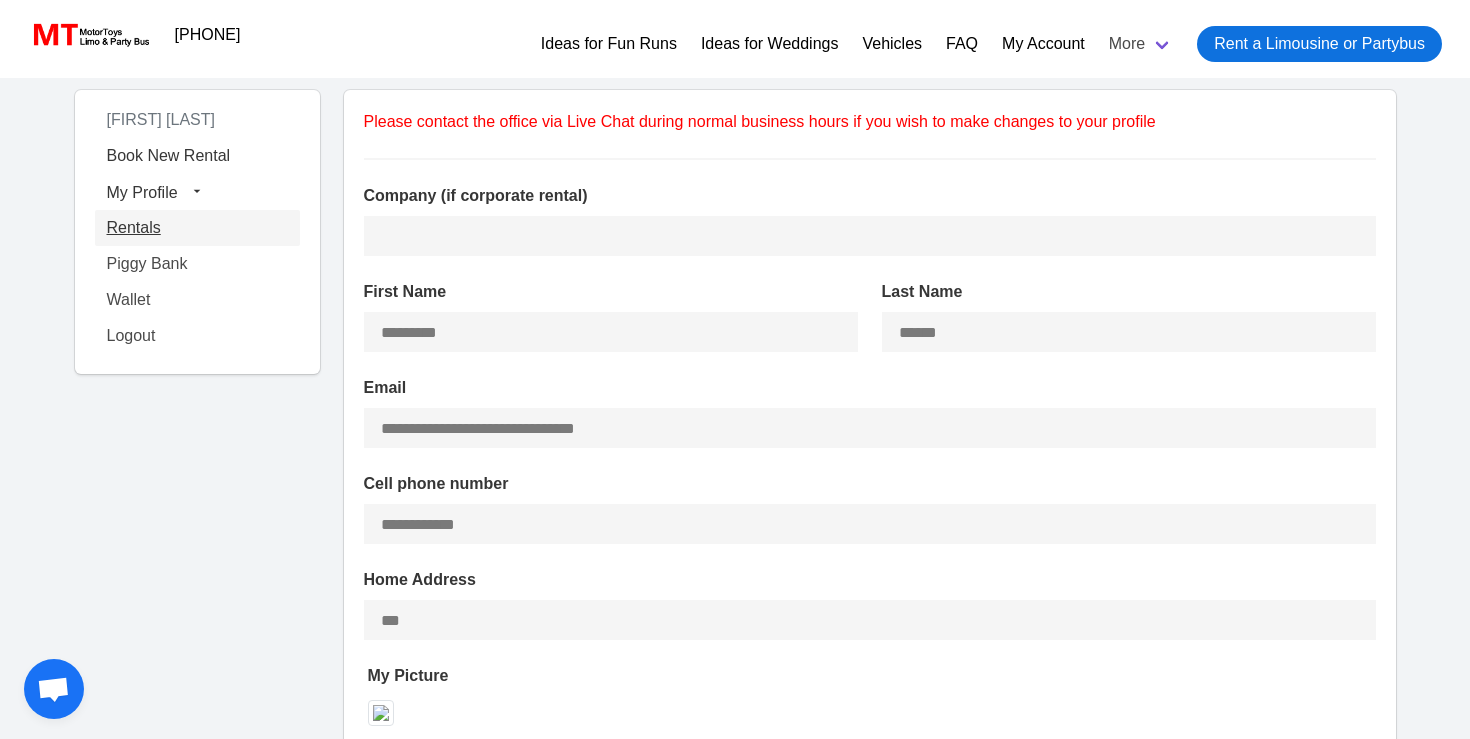 click on "Rentals" at bounding box center (197, 156) 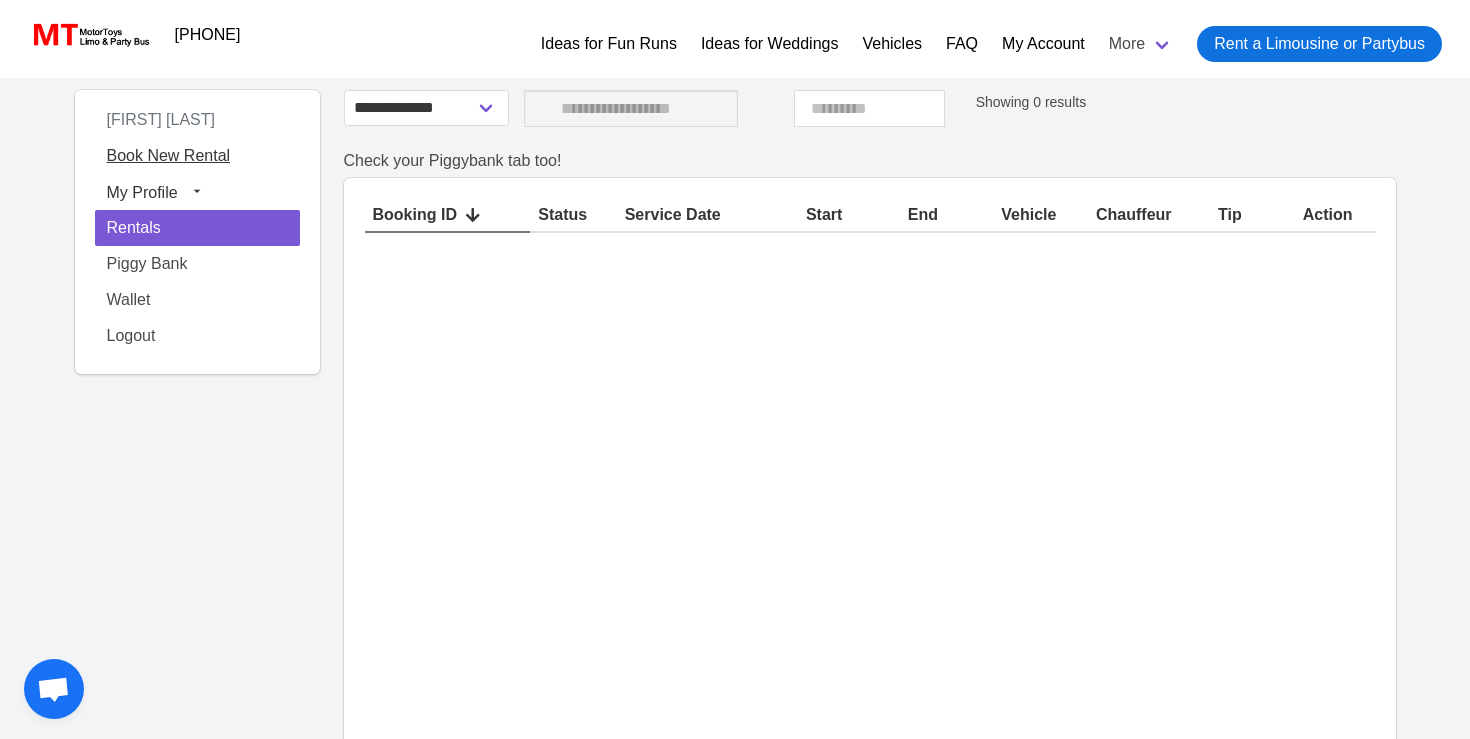 click on "Book New Rental" at bounding box center [197, 156] 